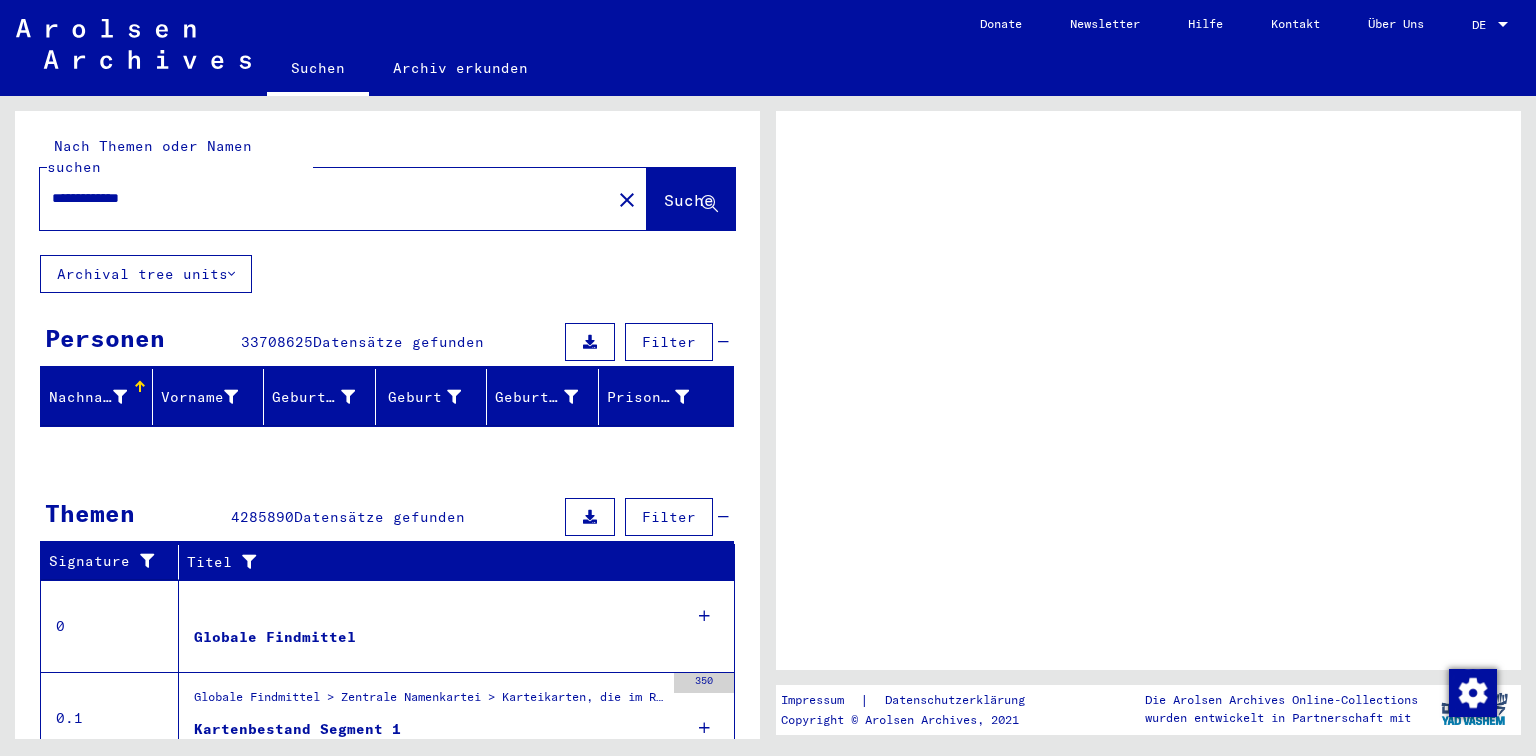 scroll, scrollTop: 0, scrollLeft: 0, axis: both 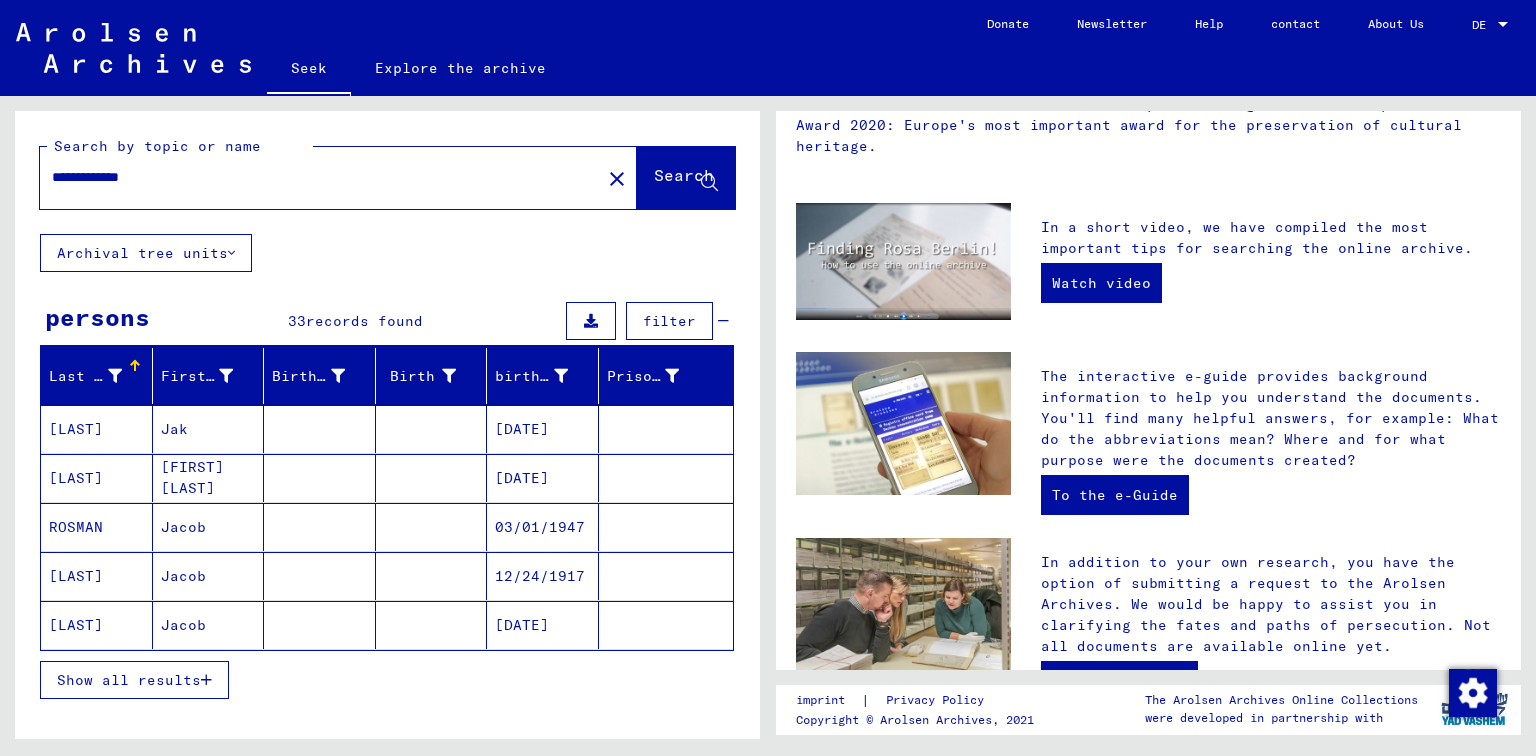 click on "Show all results" at bounding box center [129, 680] 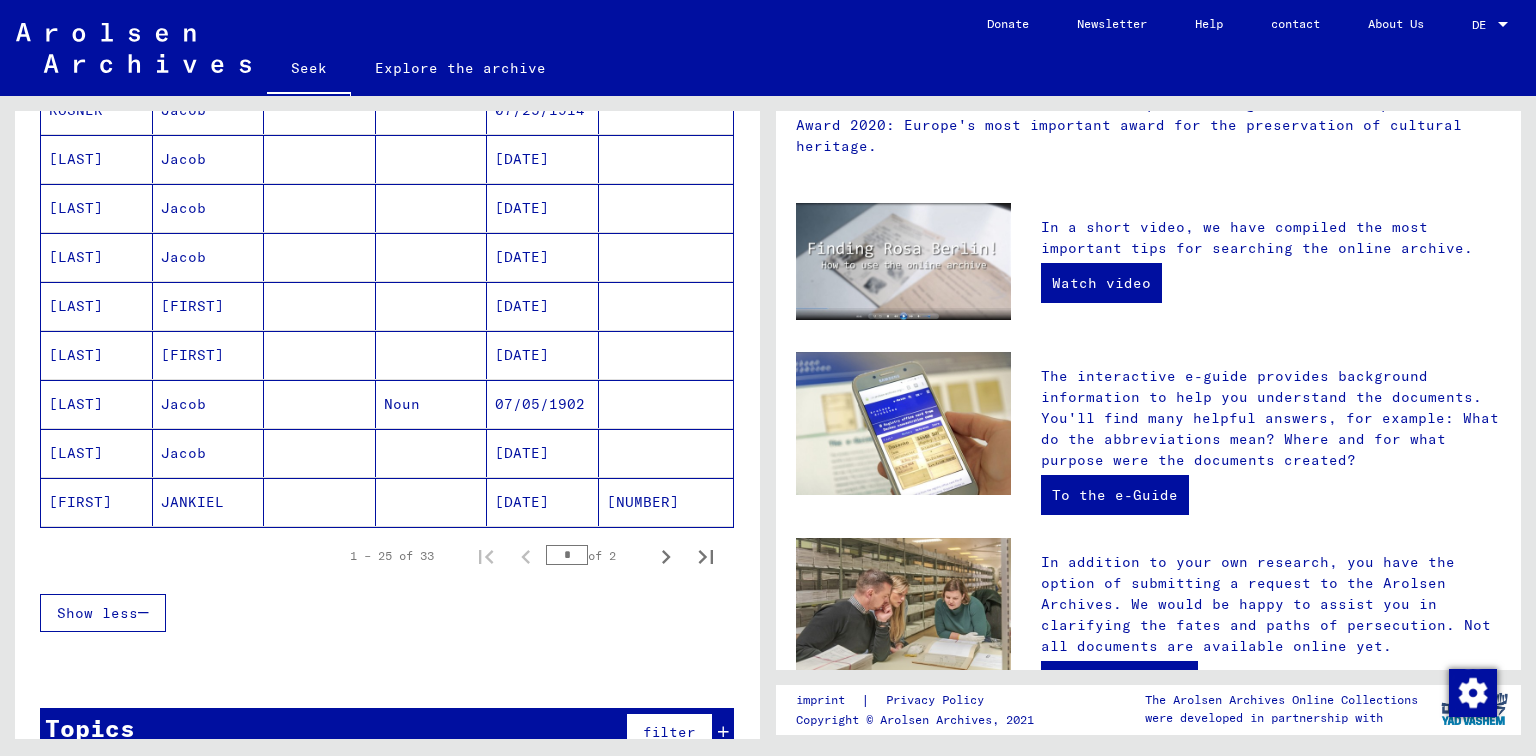 scroll, scrollTop: 1120, scrollLeft: 0, axis: vertical 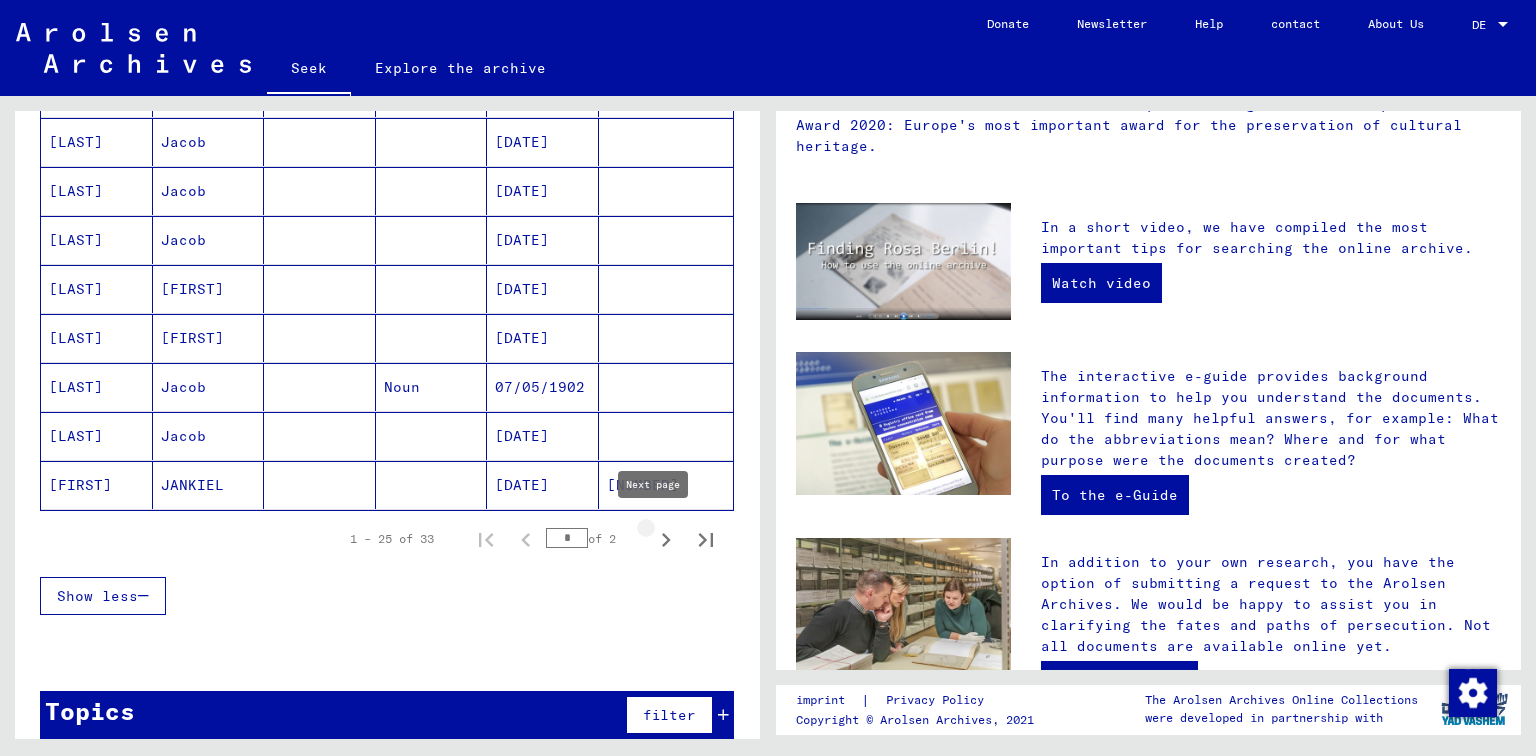 click 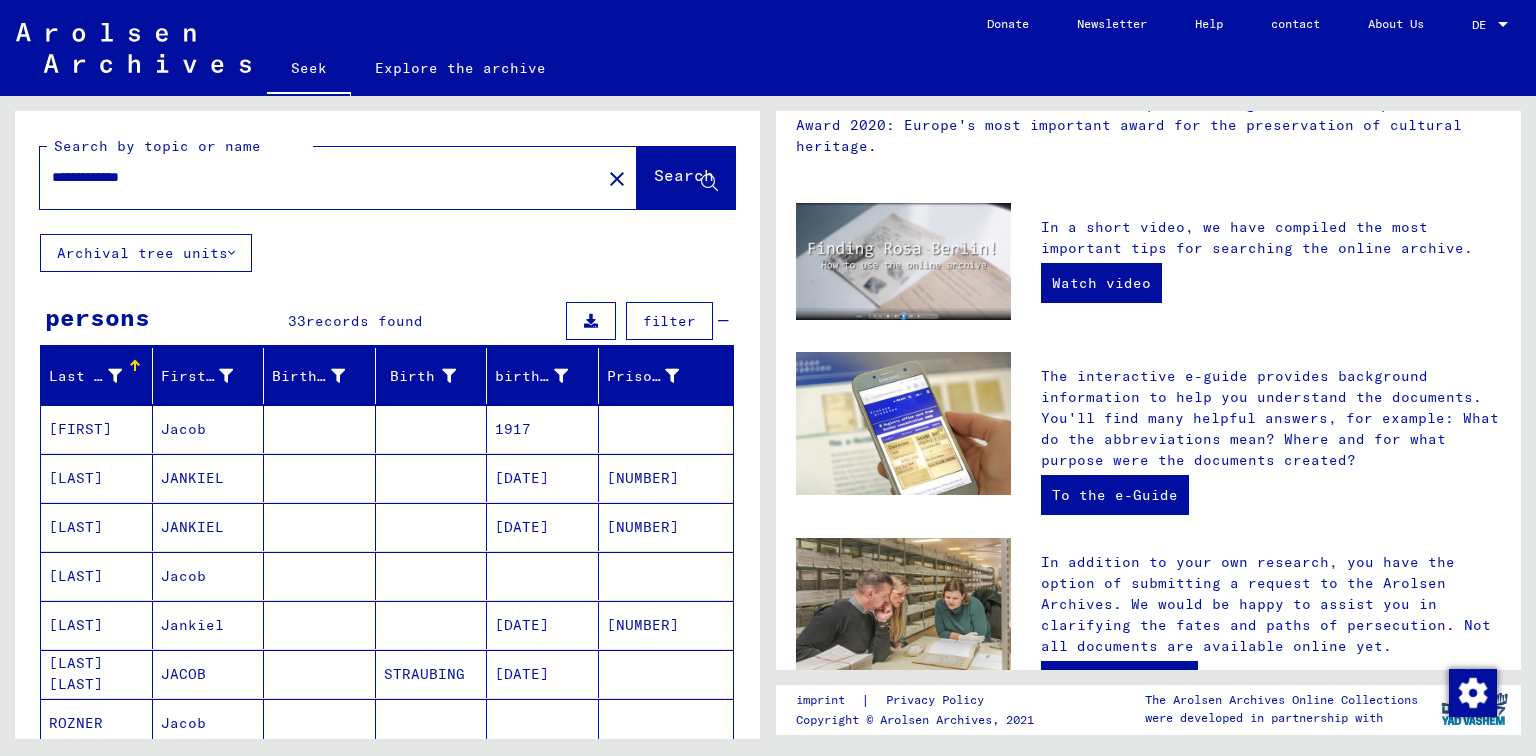scroll, scrollTop: 240, scrollLeft: 0, axis: vertical 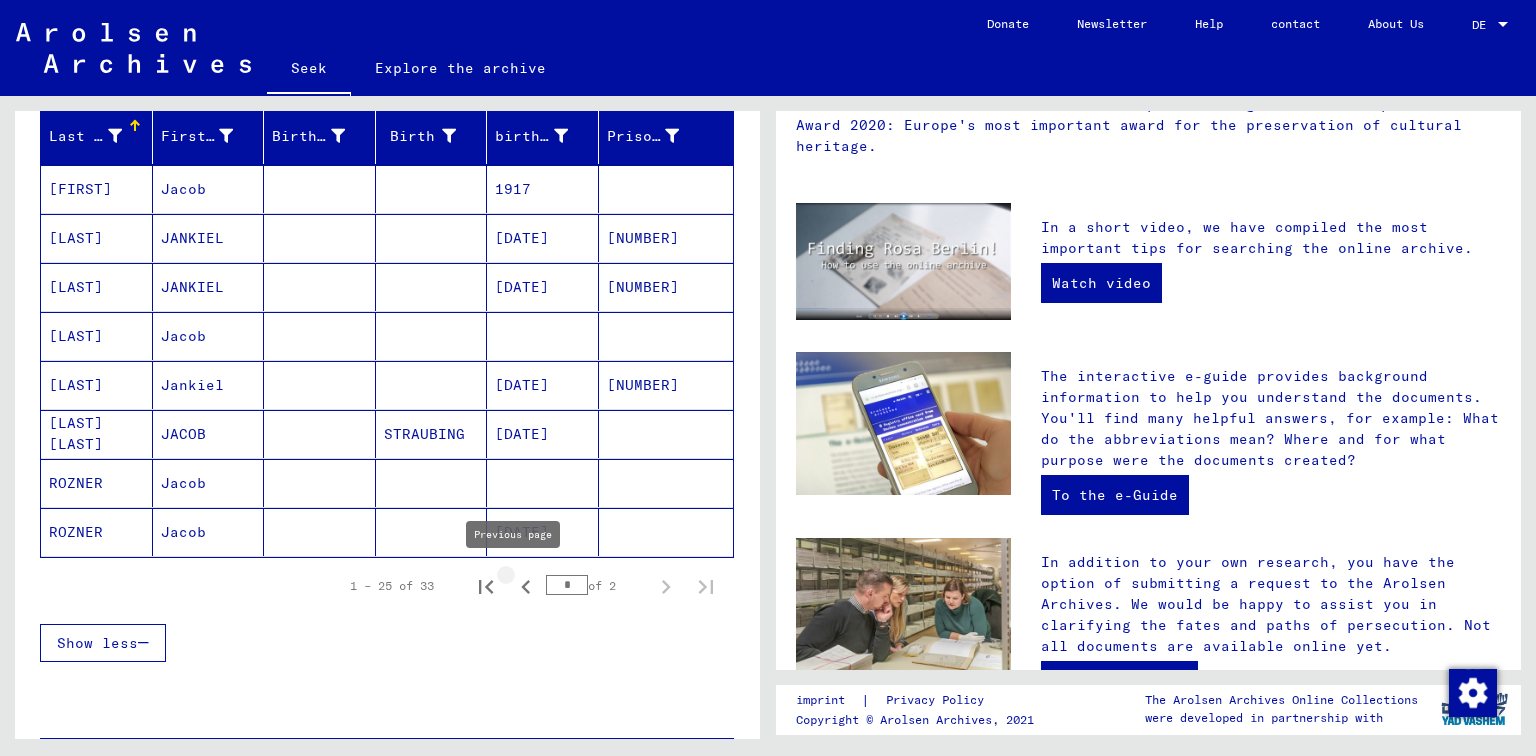 click 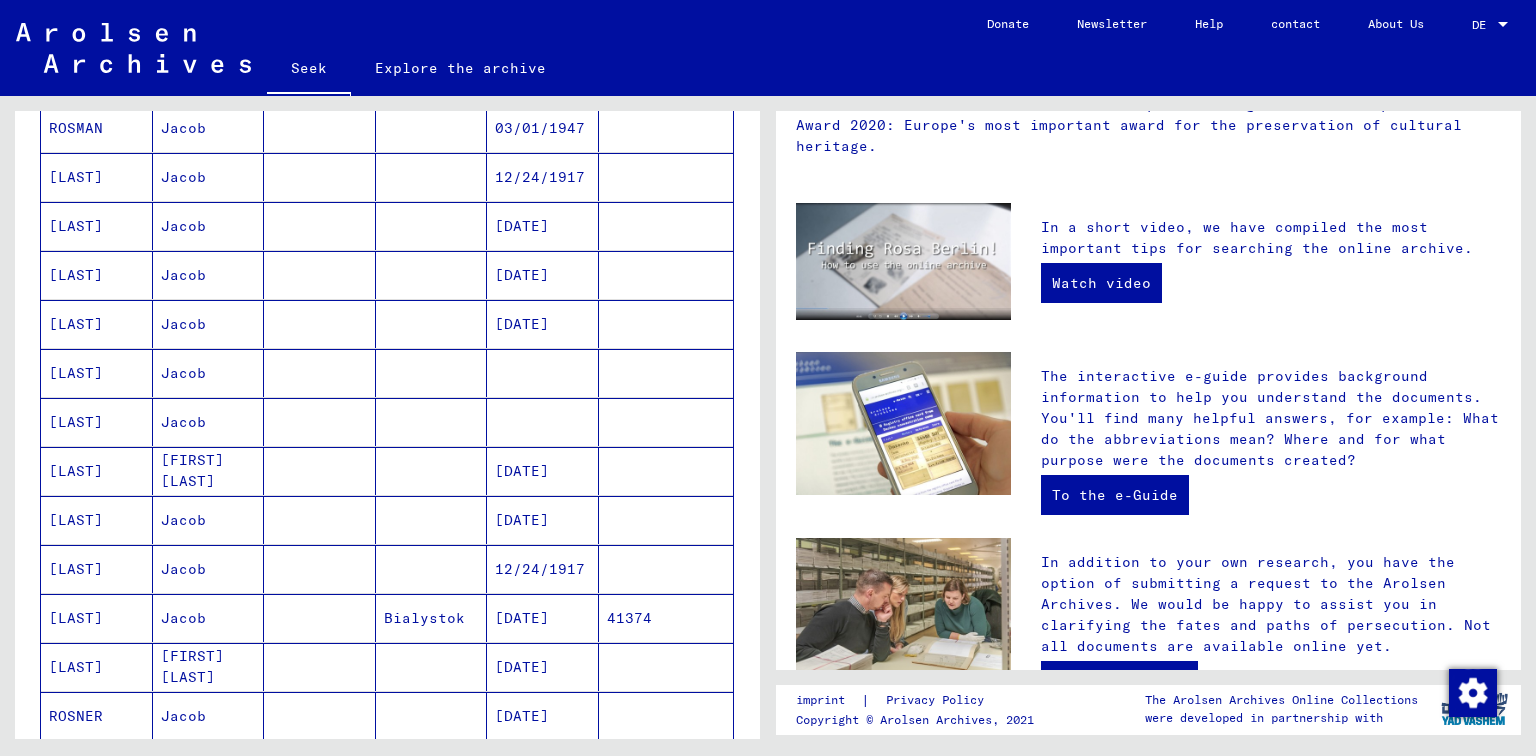 scroll, scrollTop: 400, scrollLeft: 0, axis: vertical 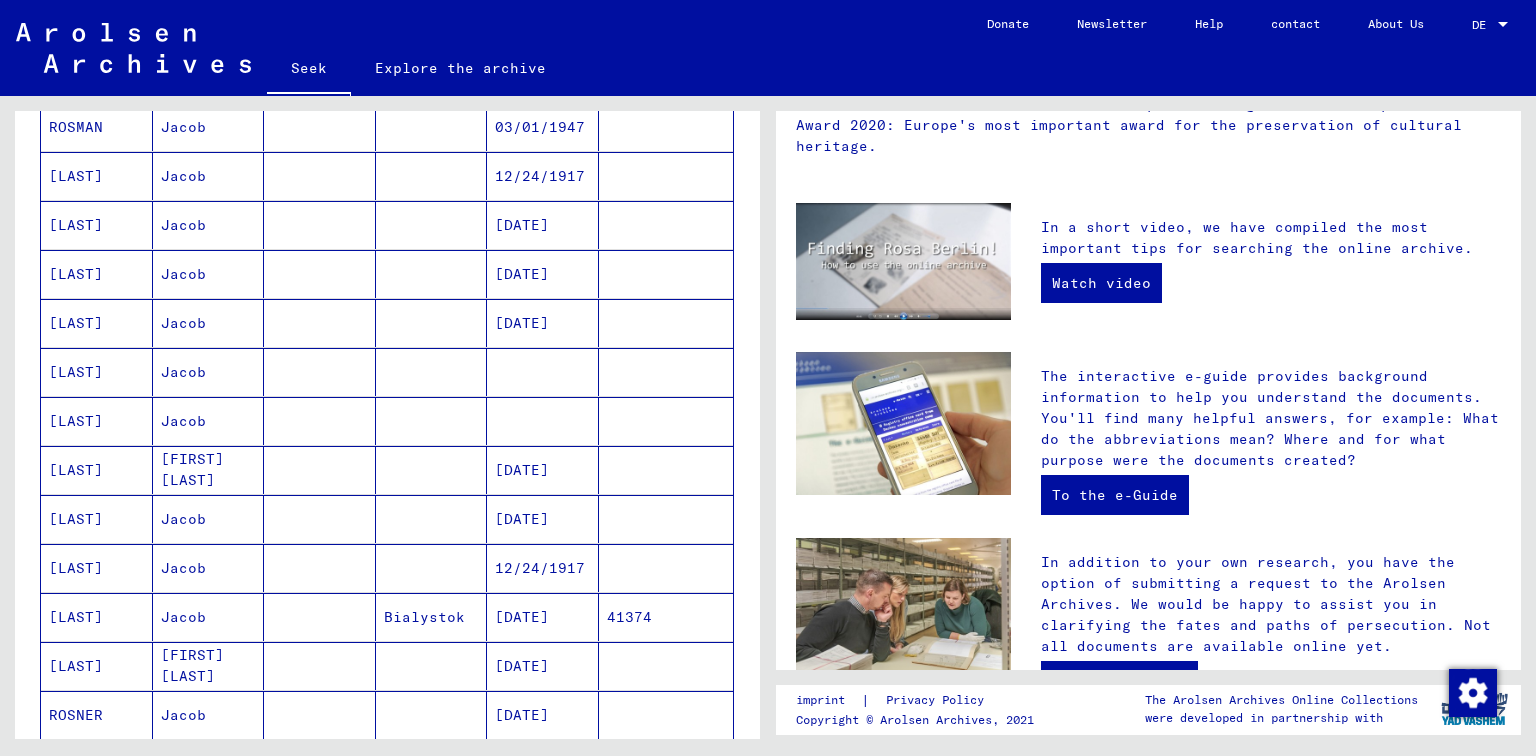 click on "Jacob" at bounding box center [183, 617] 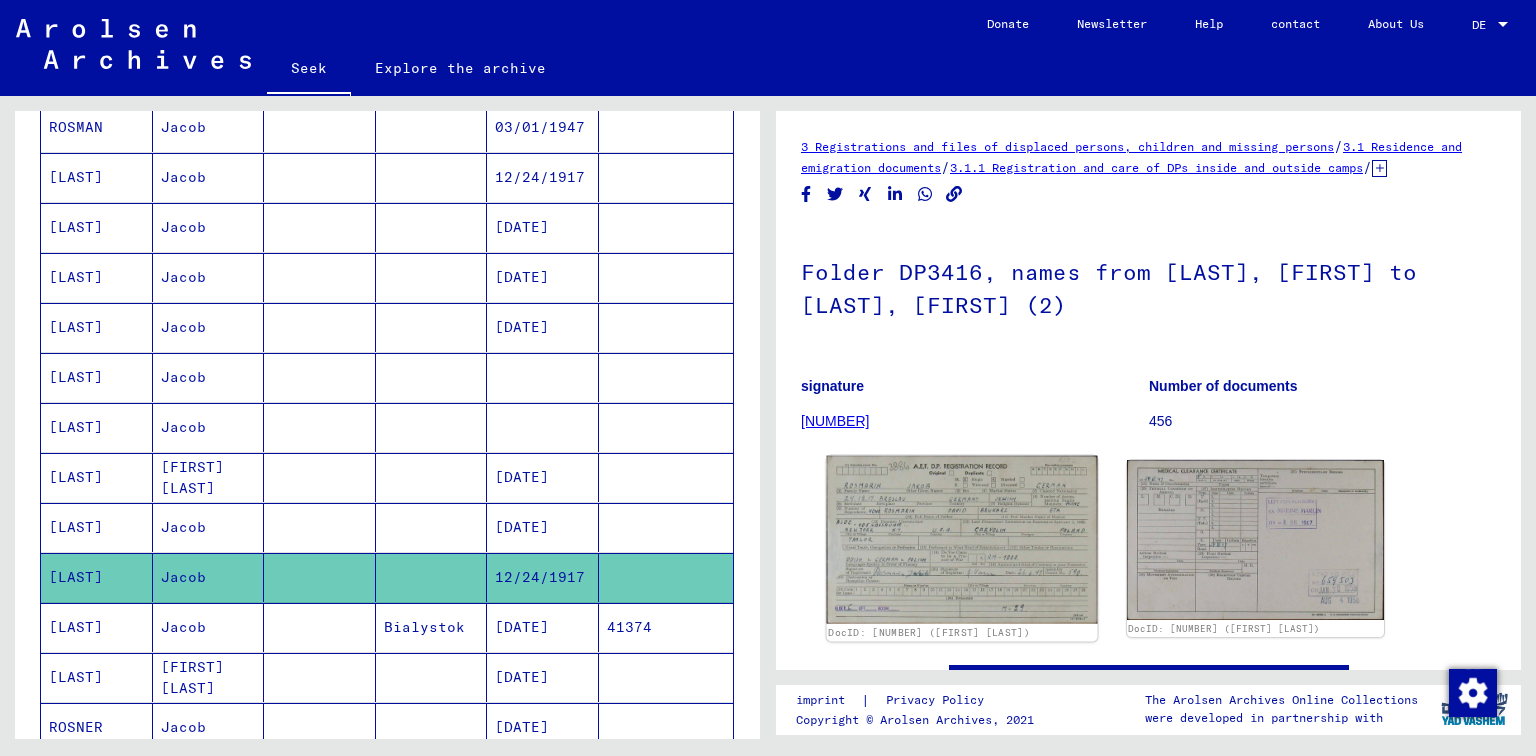click 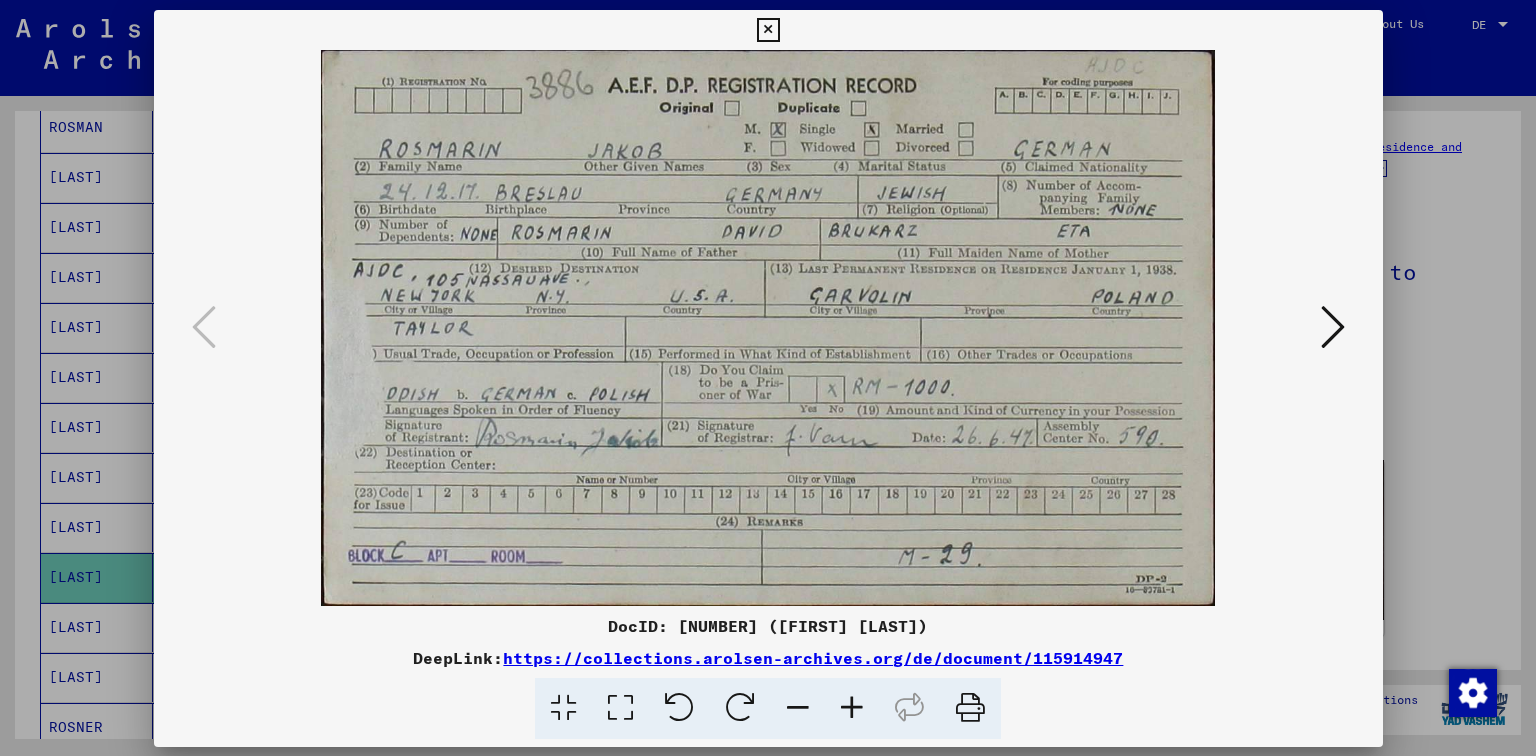 scroll, scrollTop: 0, scrollLeft: 0, axis: both 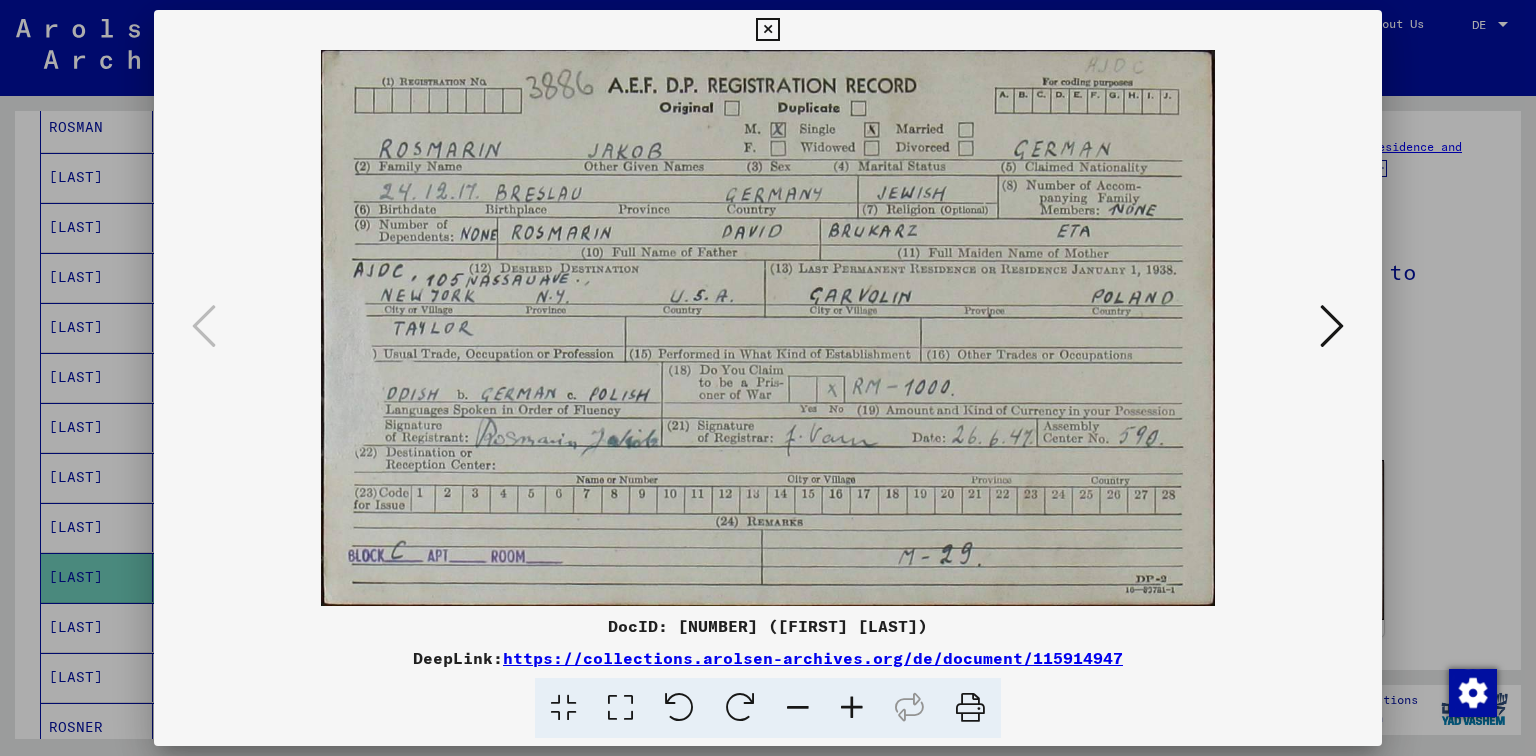 click at bounding box center (767, 30) 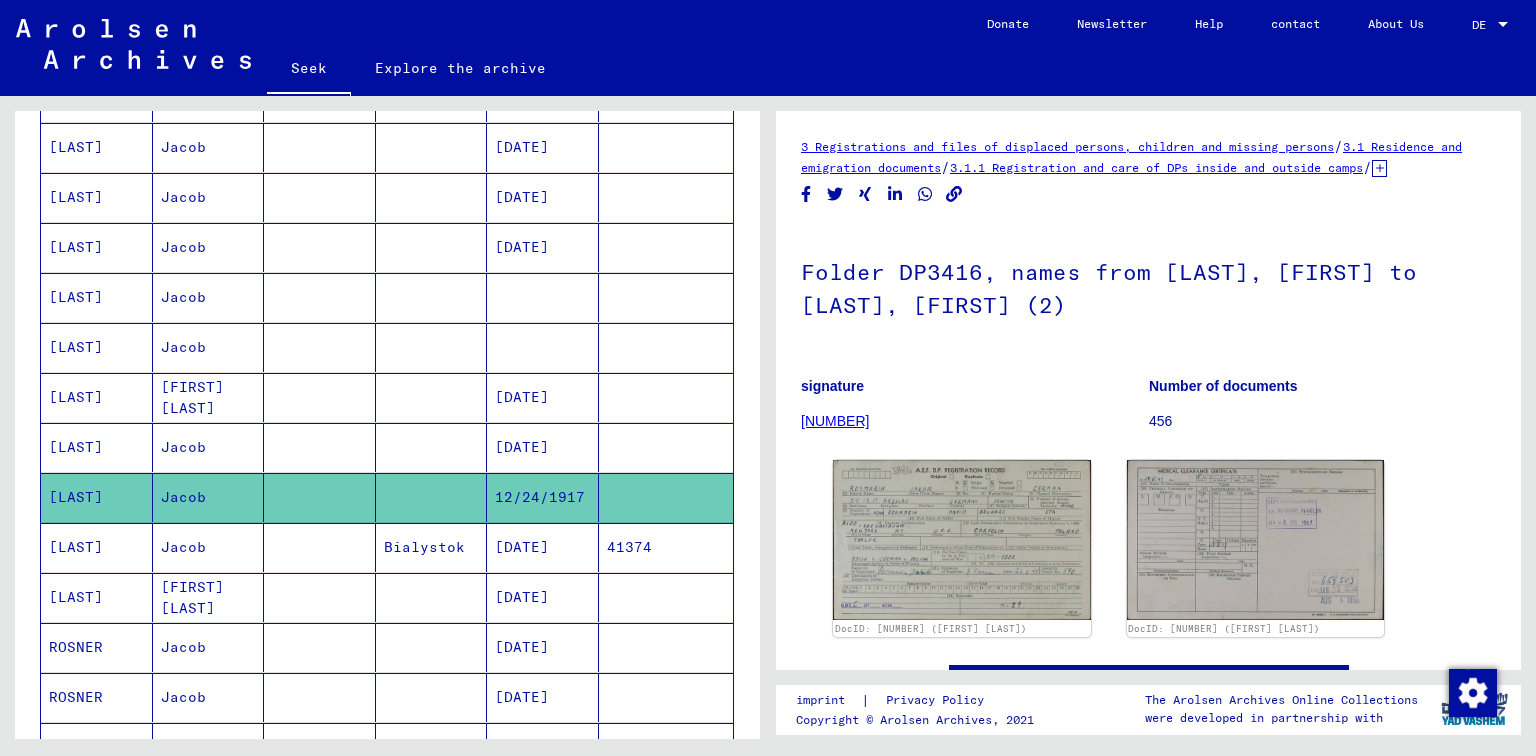 scroll, scrollTop: 562, scrollLeft: 0, axis: vertical 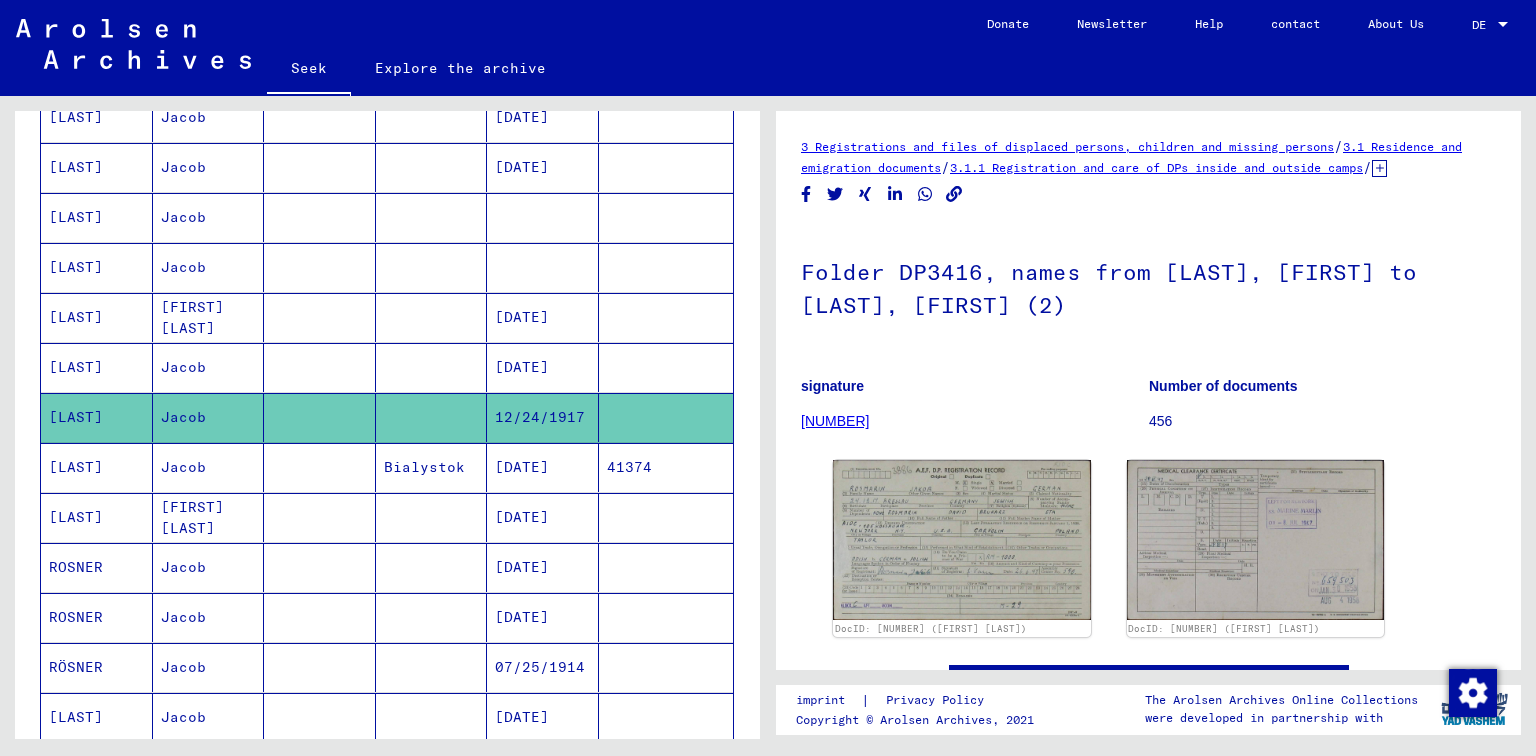 click on "[DATE]" at bounding box center (540, 667) 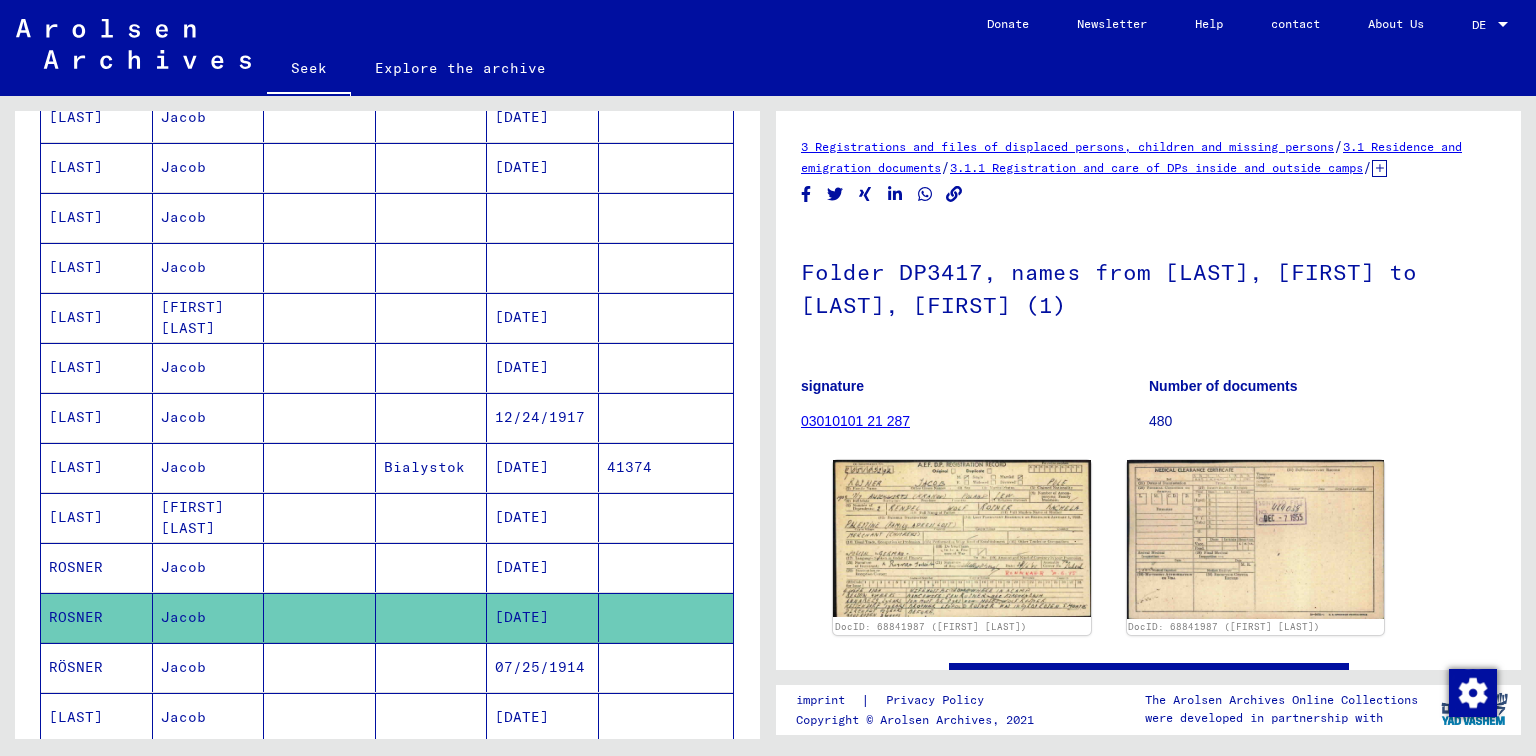 scroll, scrollTop: 0, scrollLeft: 0, axis: both 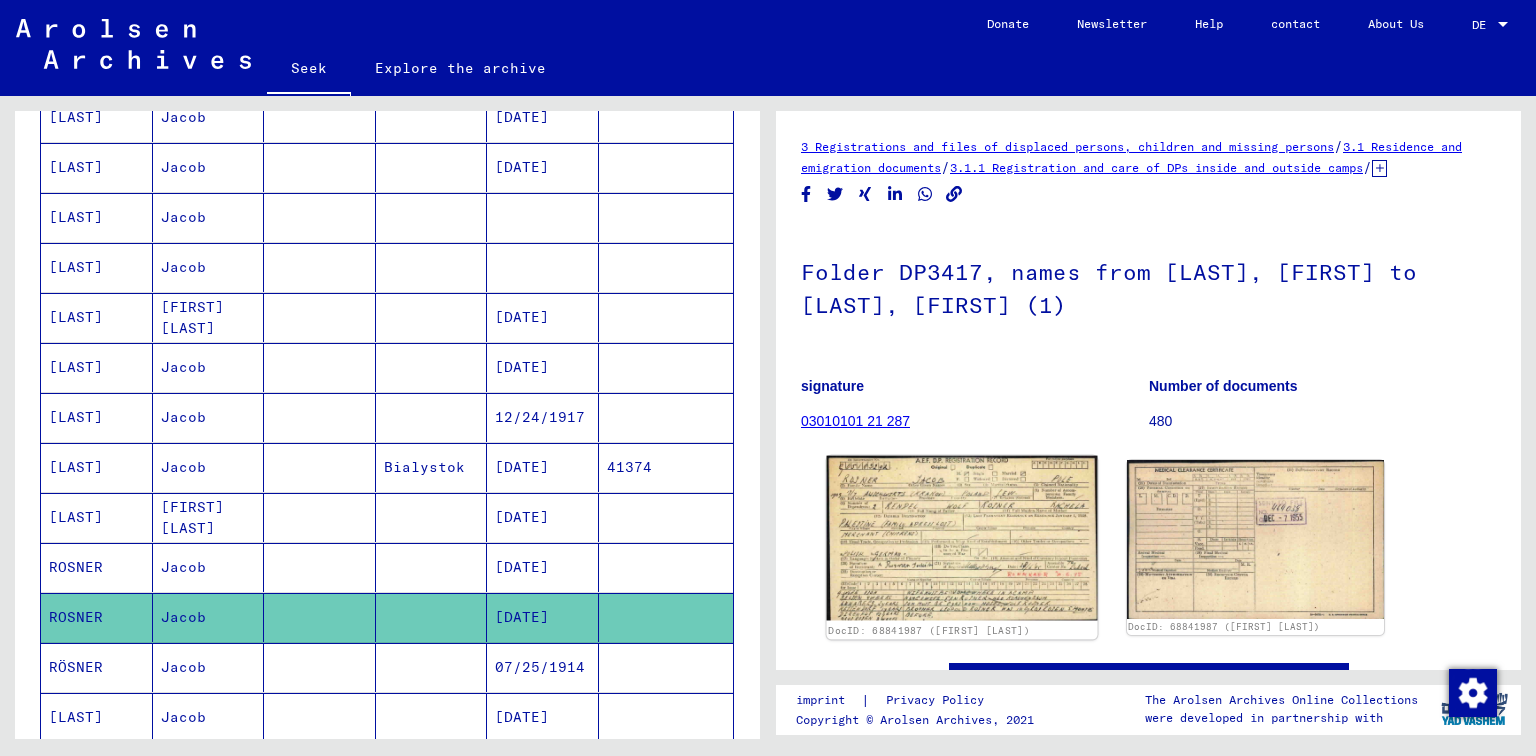 click 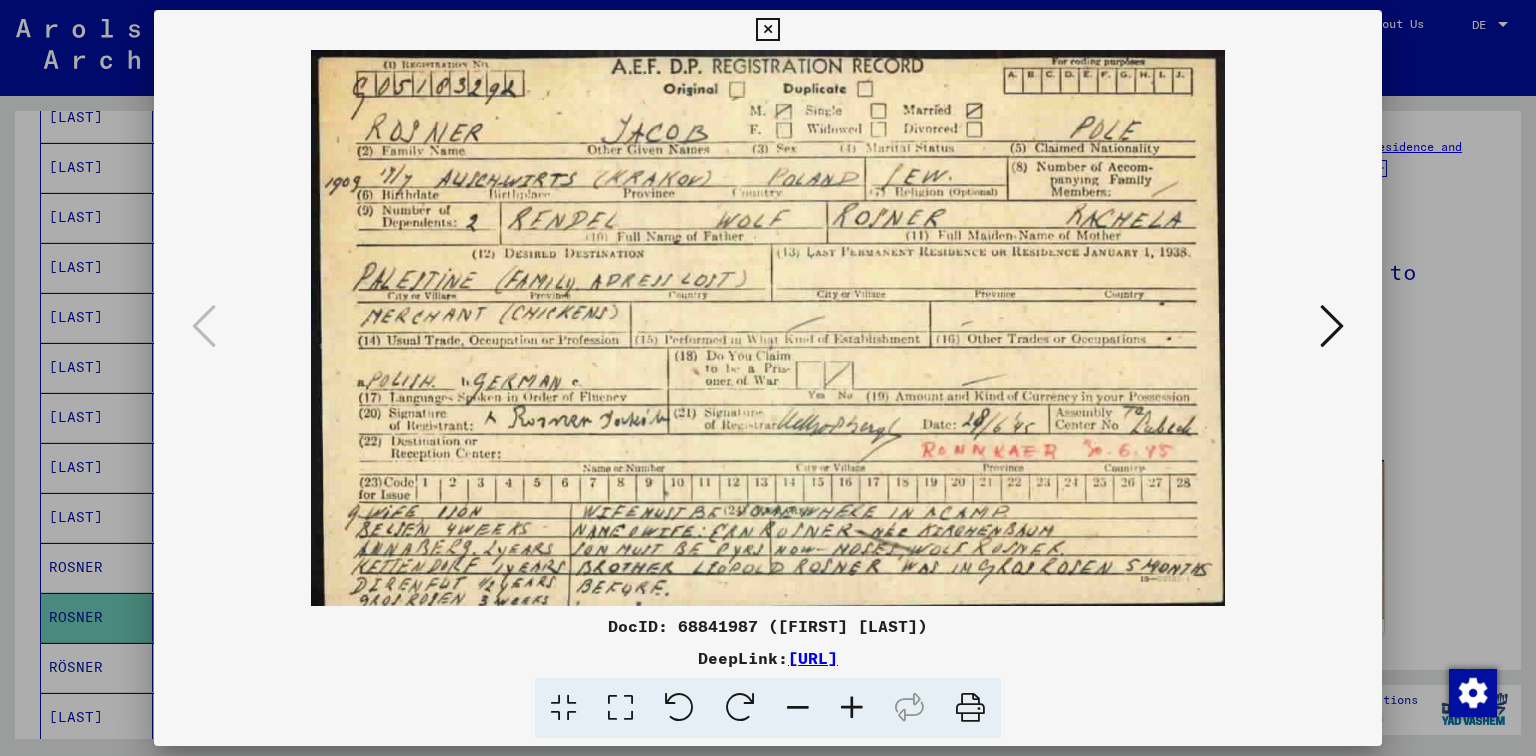 click at bounding box center (767, 30) 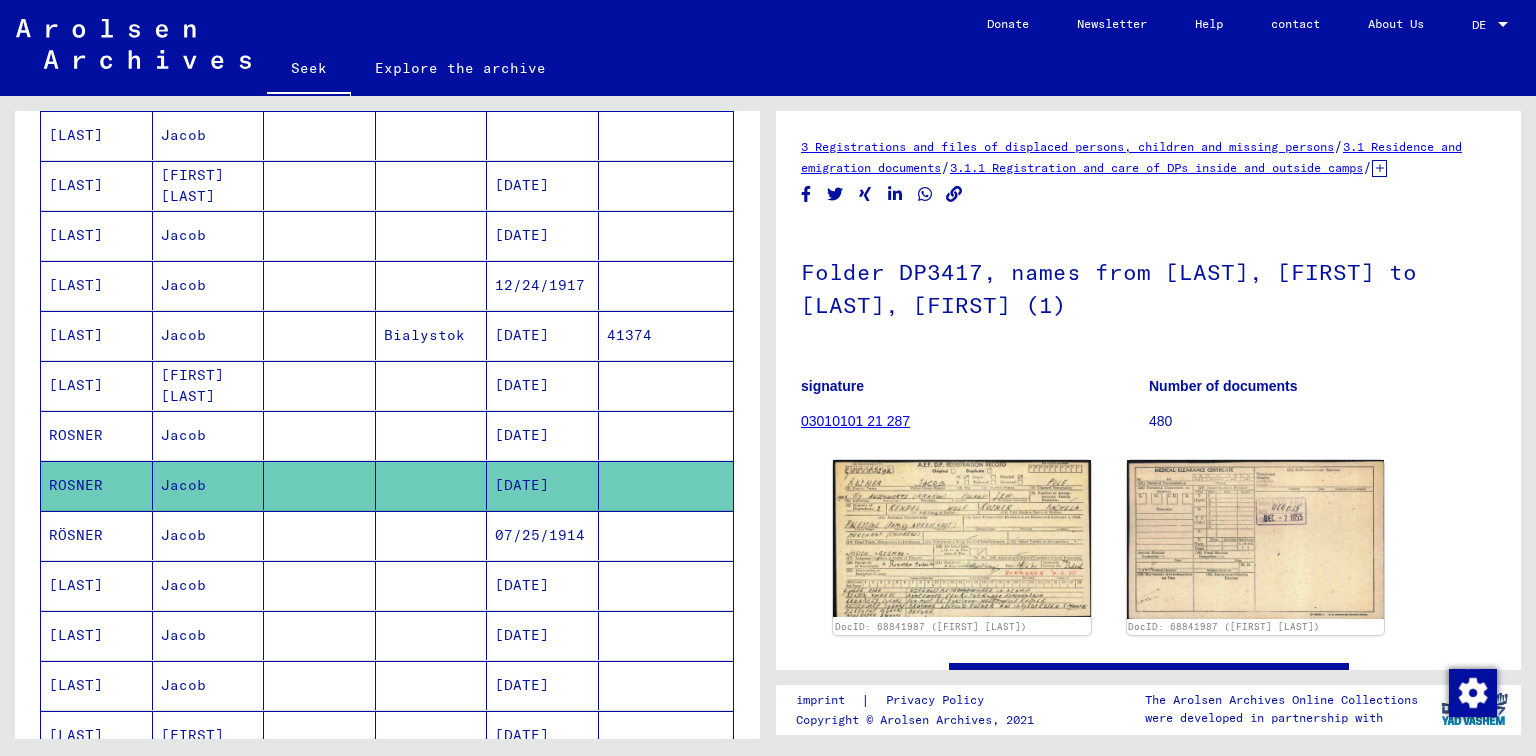 scroll, scrollTop: 722, scrollLeft: 0, axis: vertical 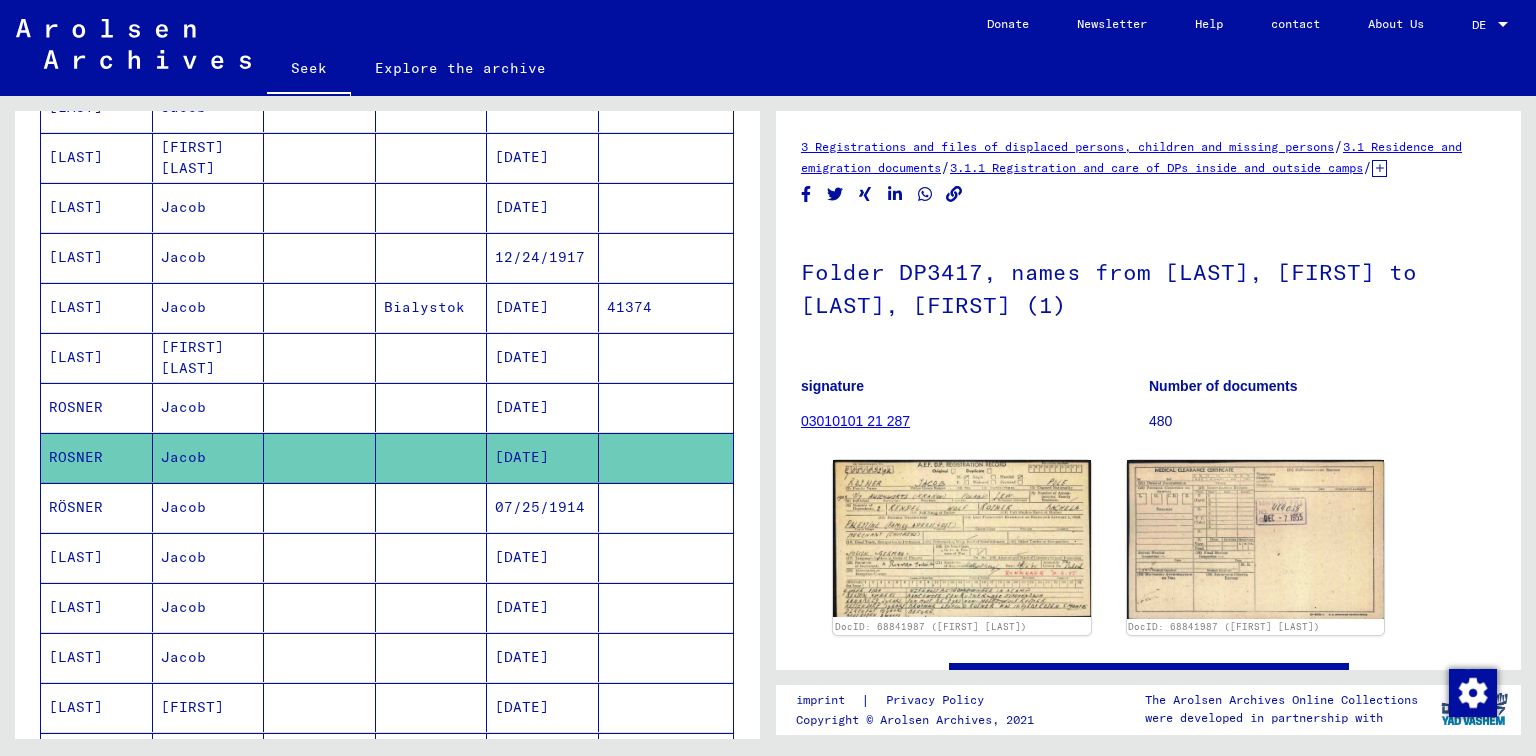 click on "[DATE]" at bounding box center (522, 607) 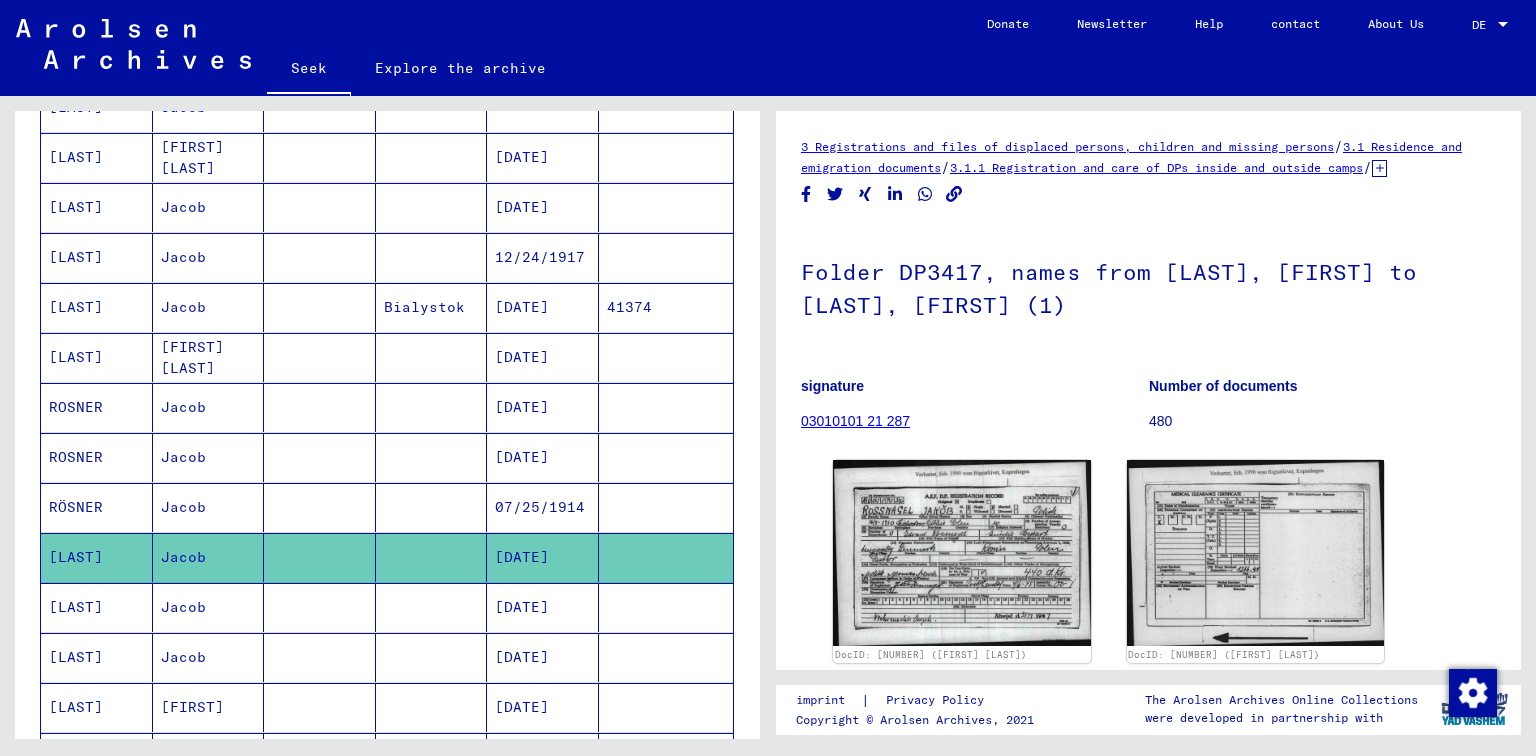 scroll, scrollTop: 0, scrollLeft: 0, axis: both 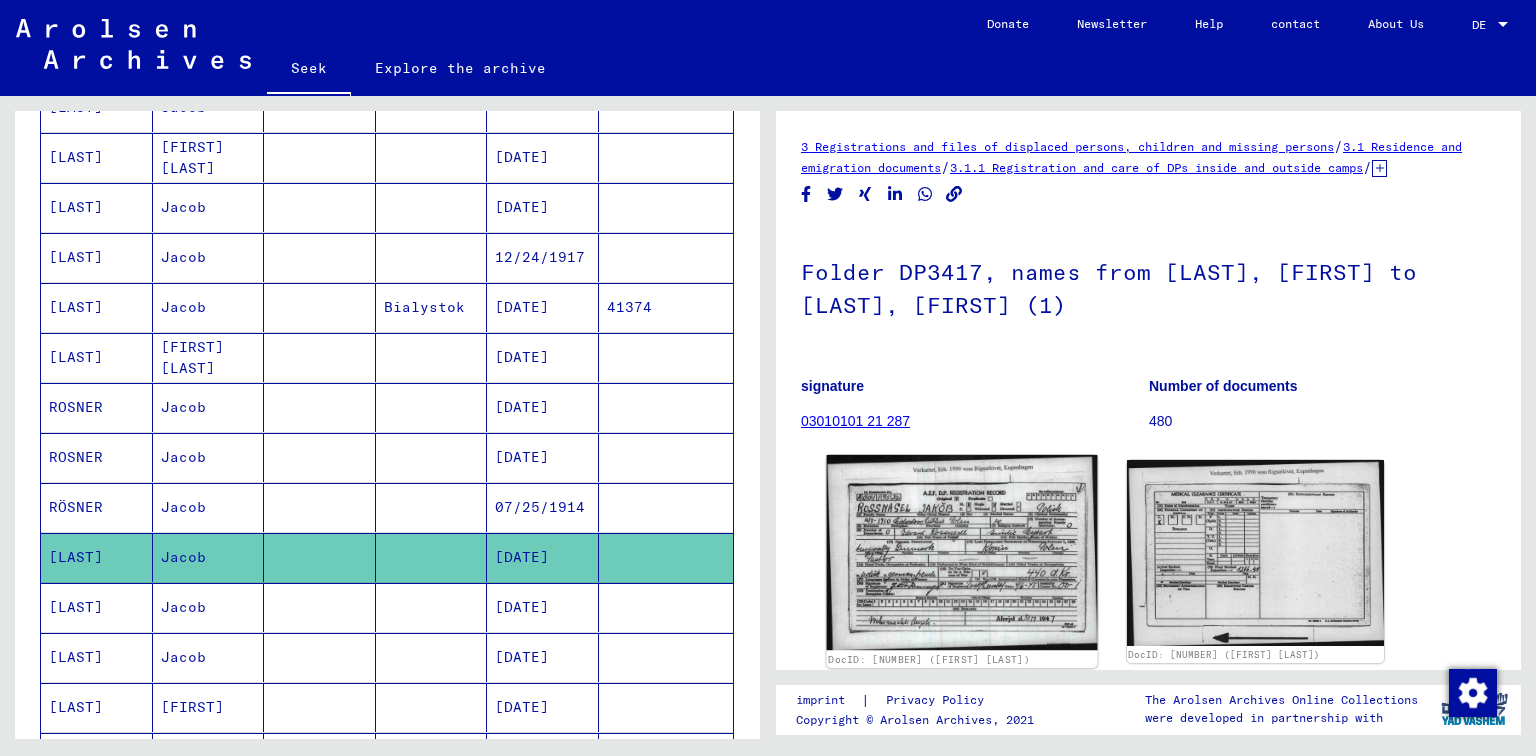 click 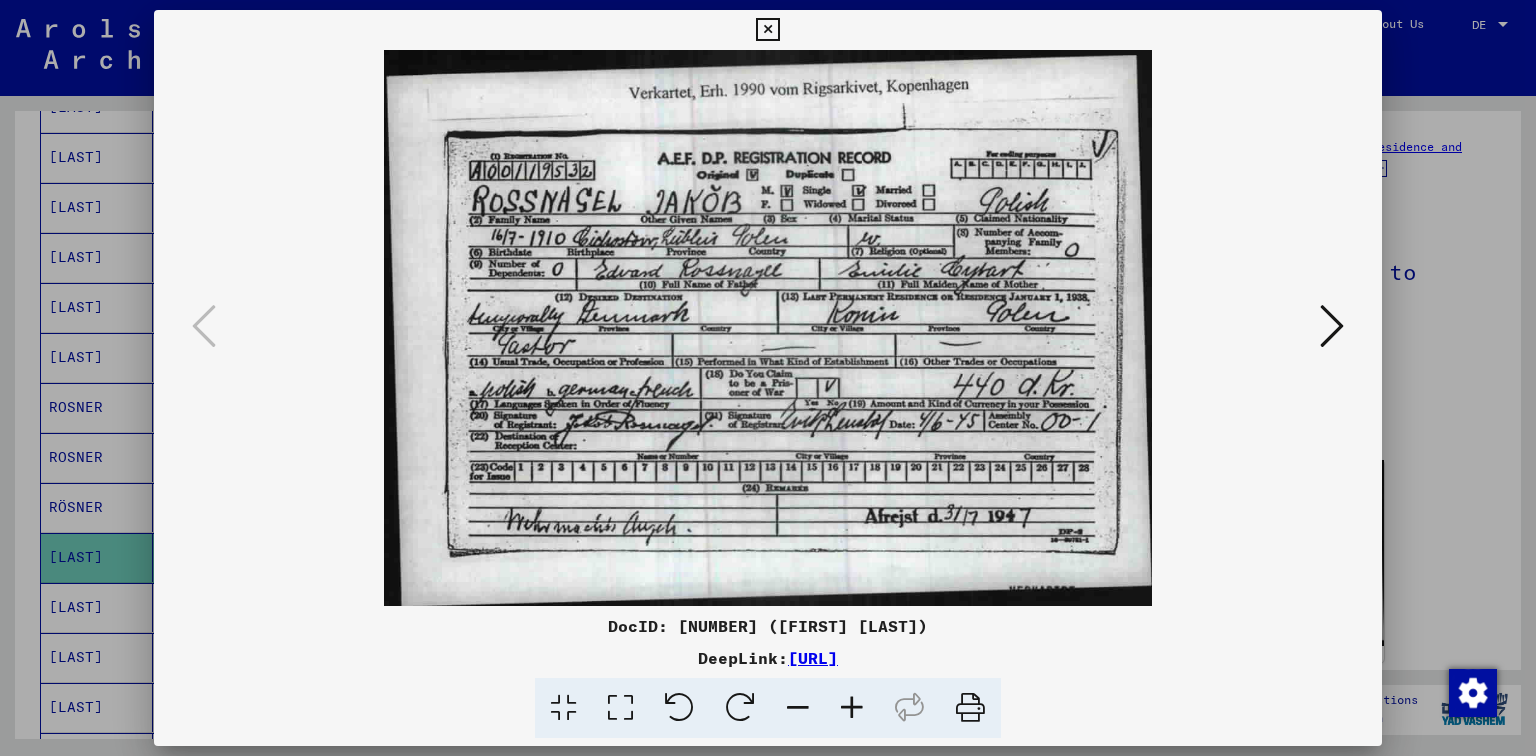click at bounding box center (767, 30) 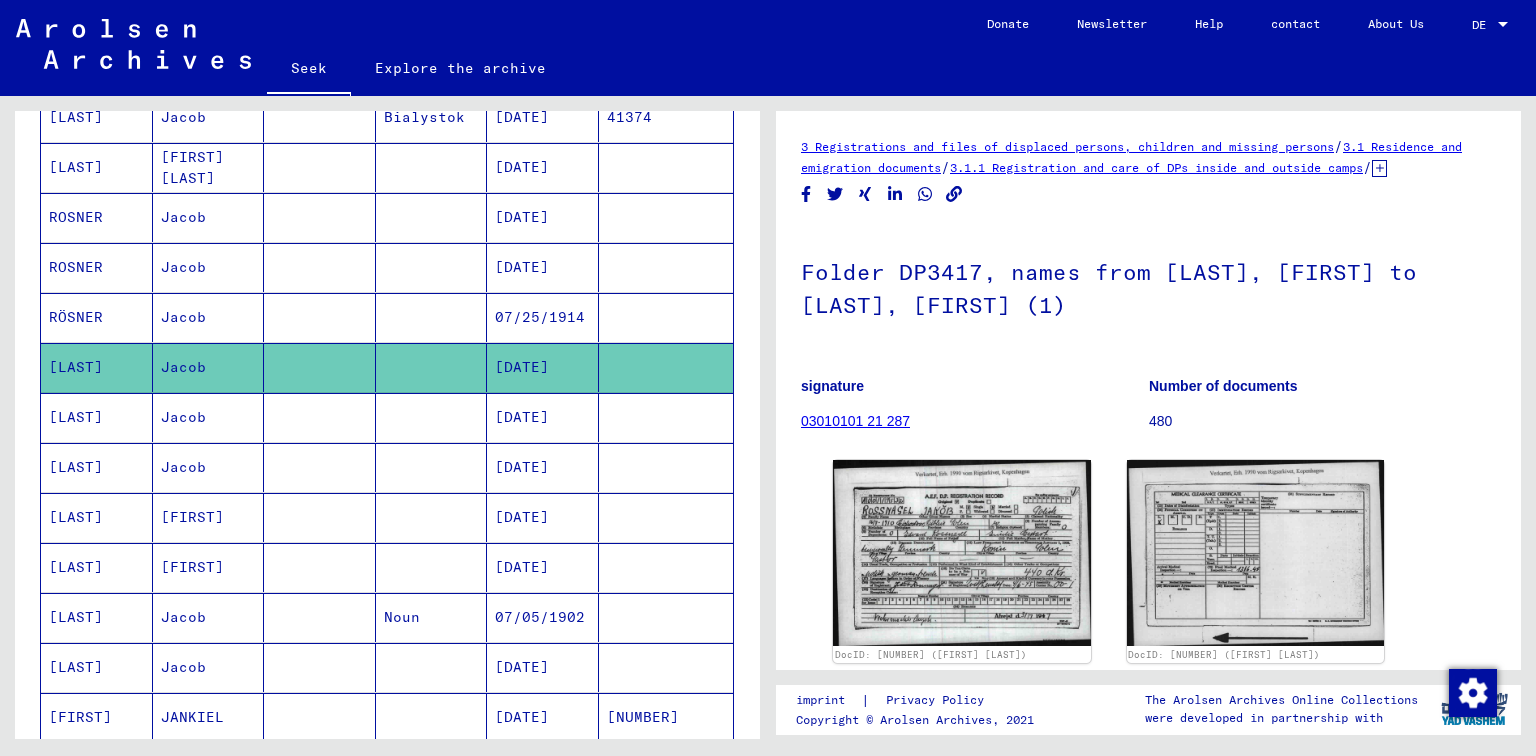 scroll, scrollTop: 962, scrollLeft: 0, axis: vertical 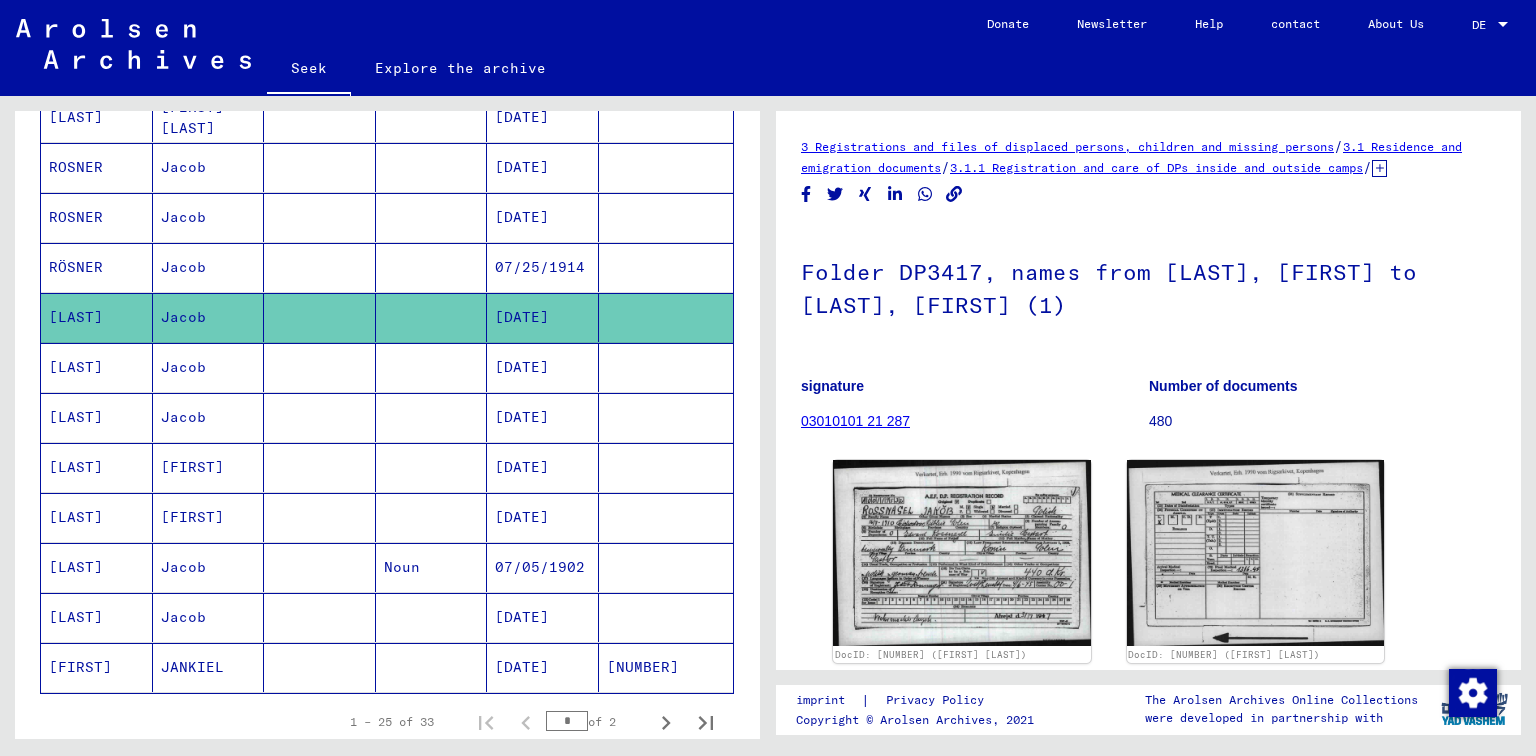 click on "[DATE]" 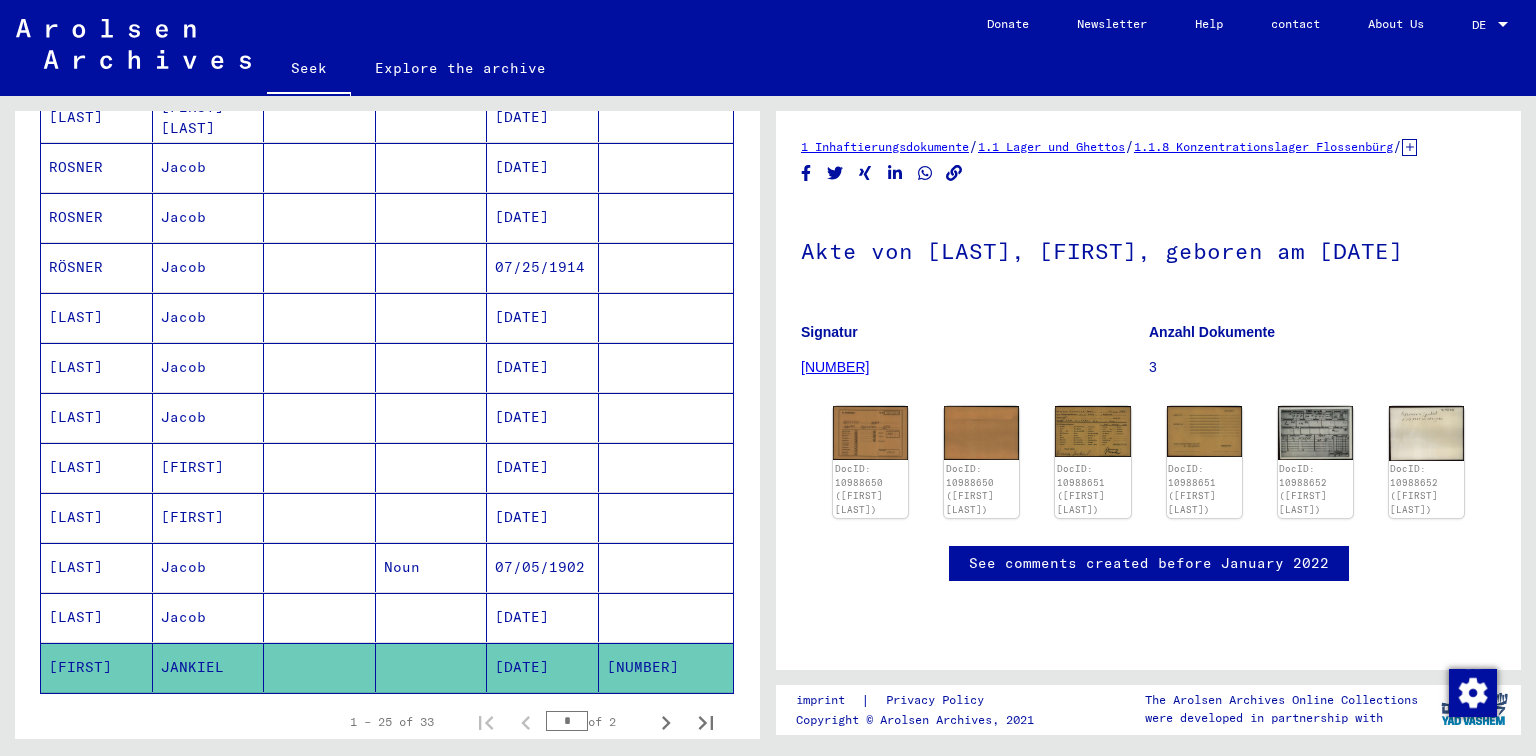 scroll, scrollTop: 0, scrollLeft: 0, axis: both 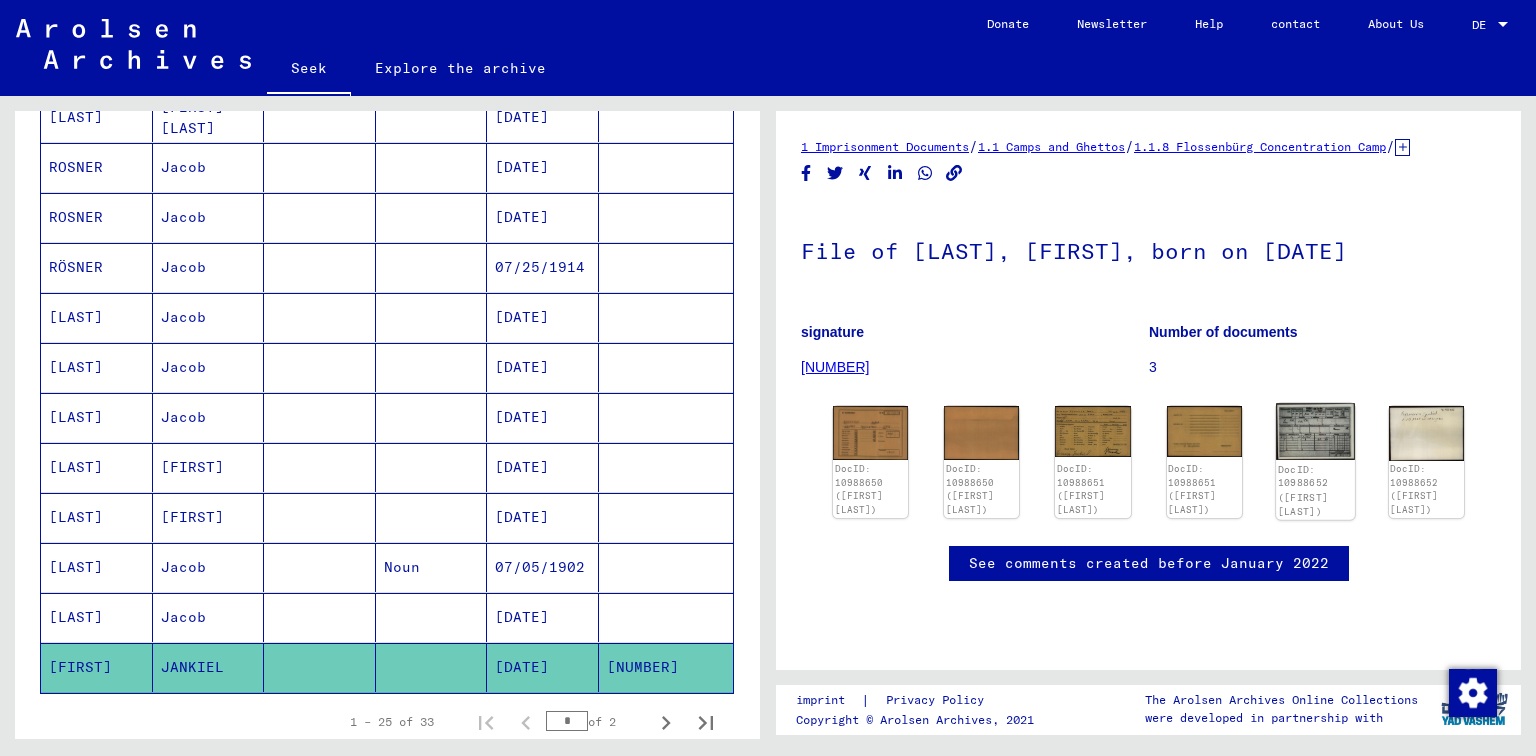 click 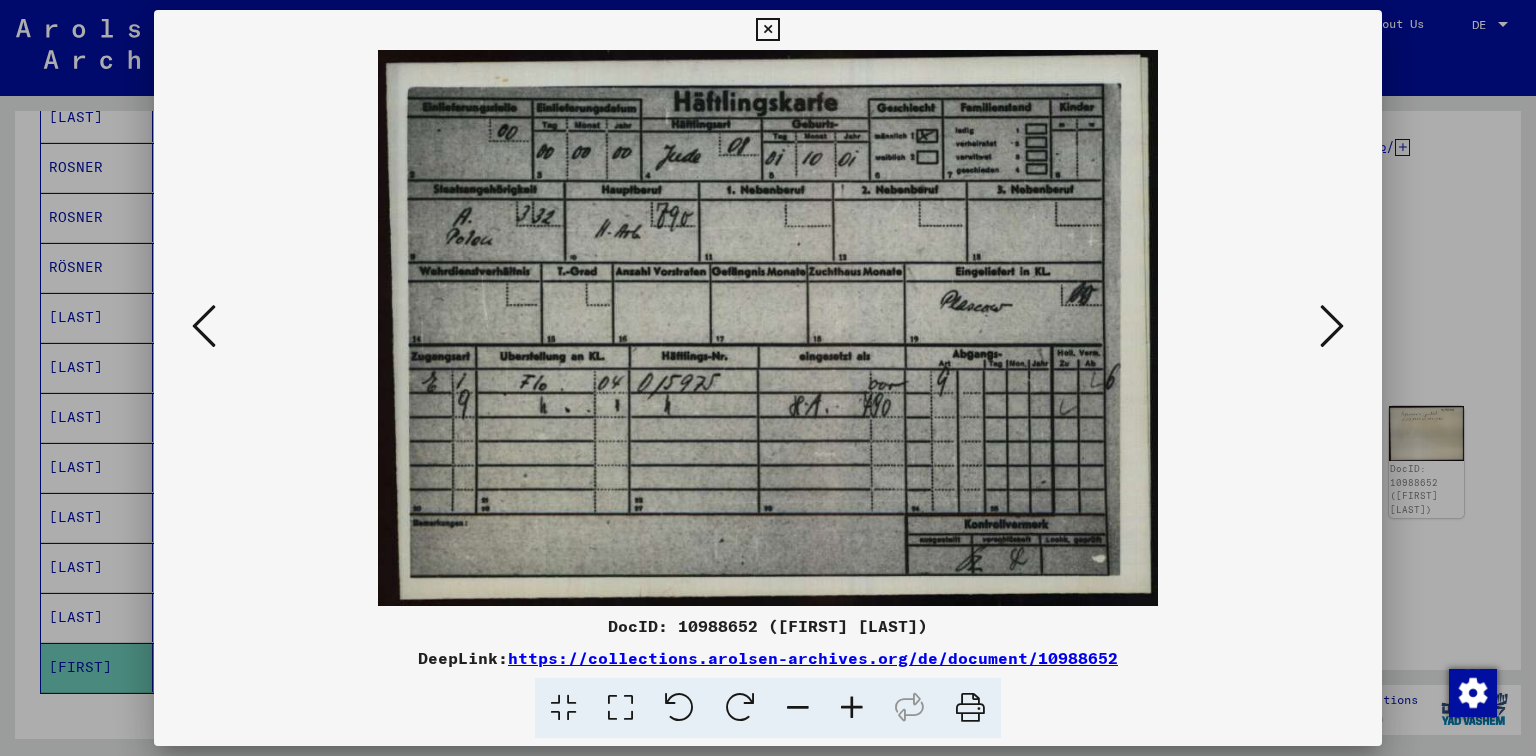 click at bounding box center [1332, 326] 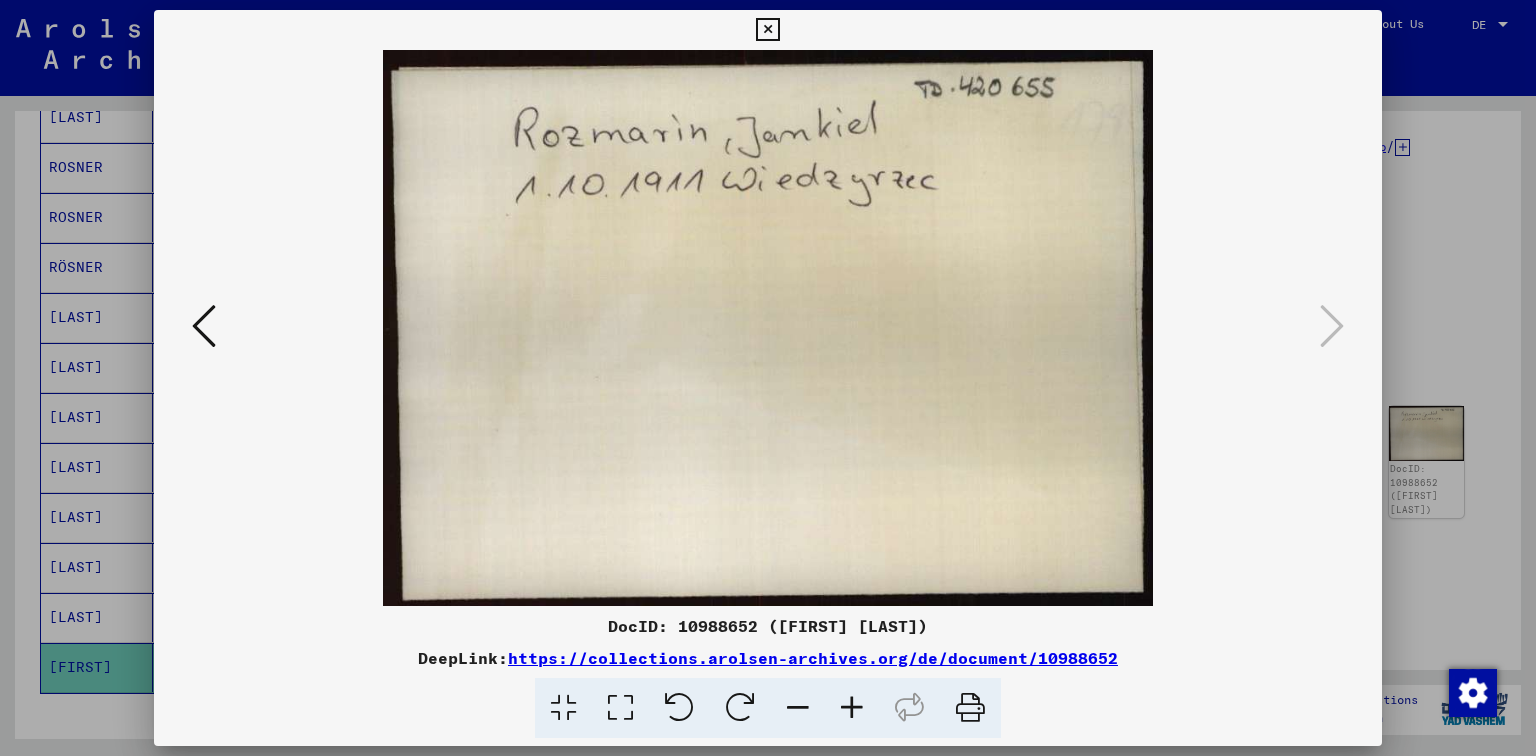 click at bounding box center (767, 30) 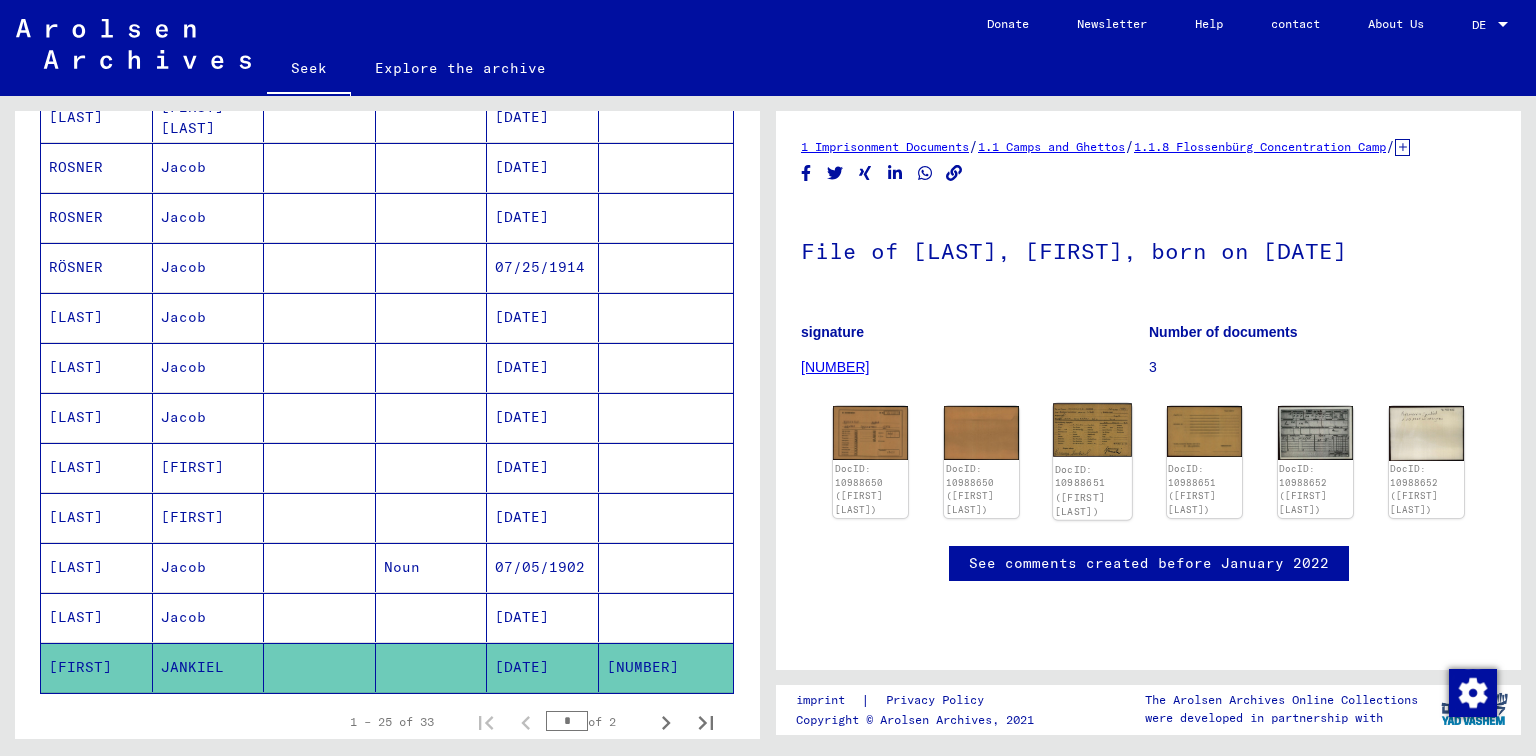 click 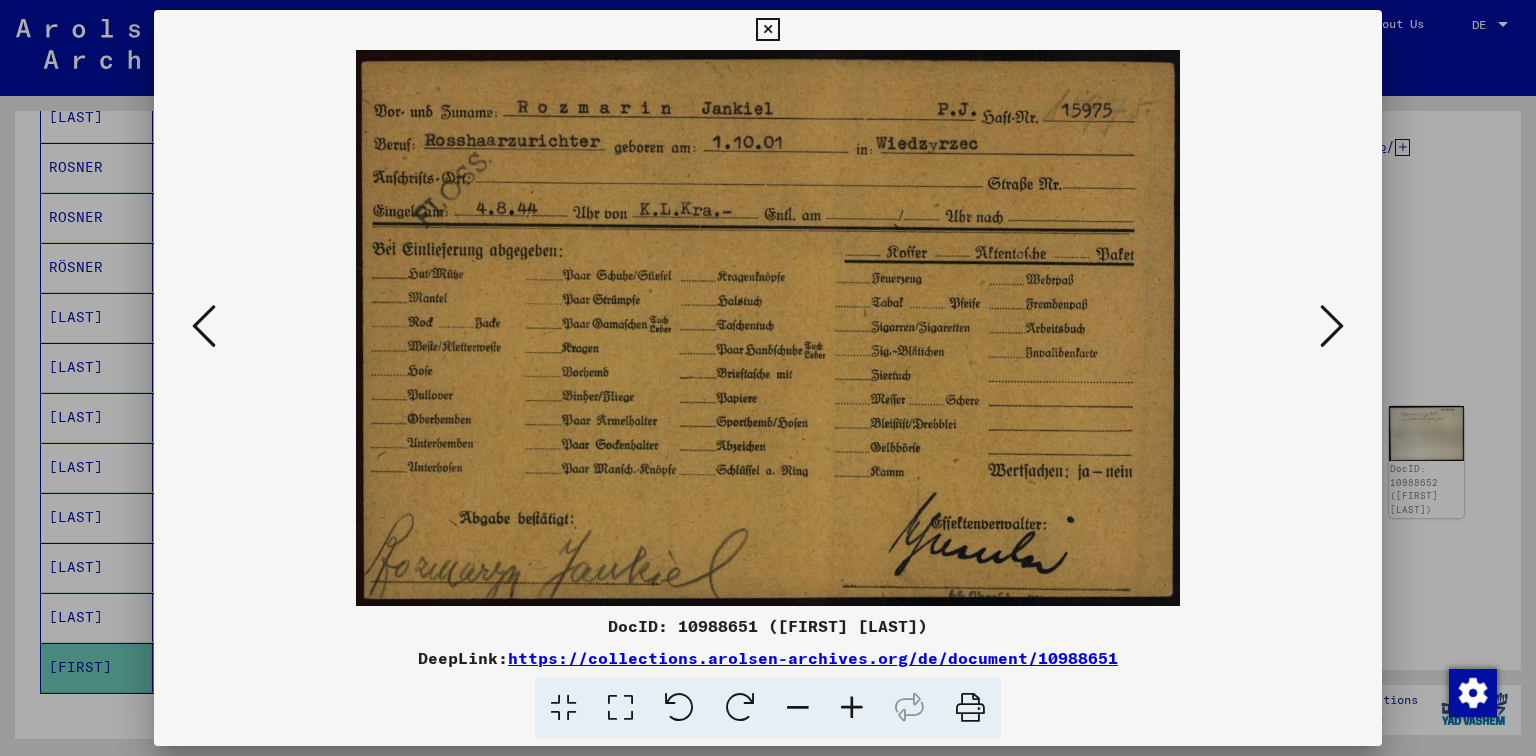 click at bounding box center [1332, 326] 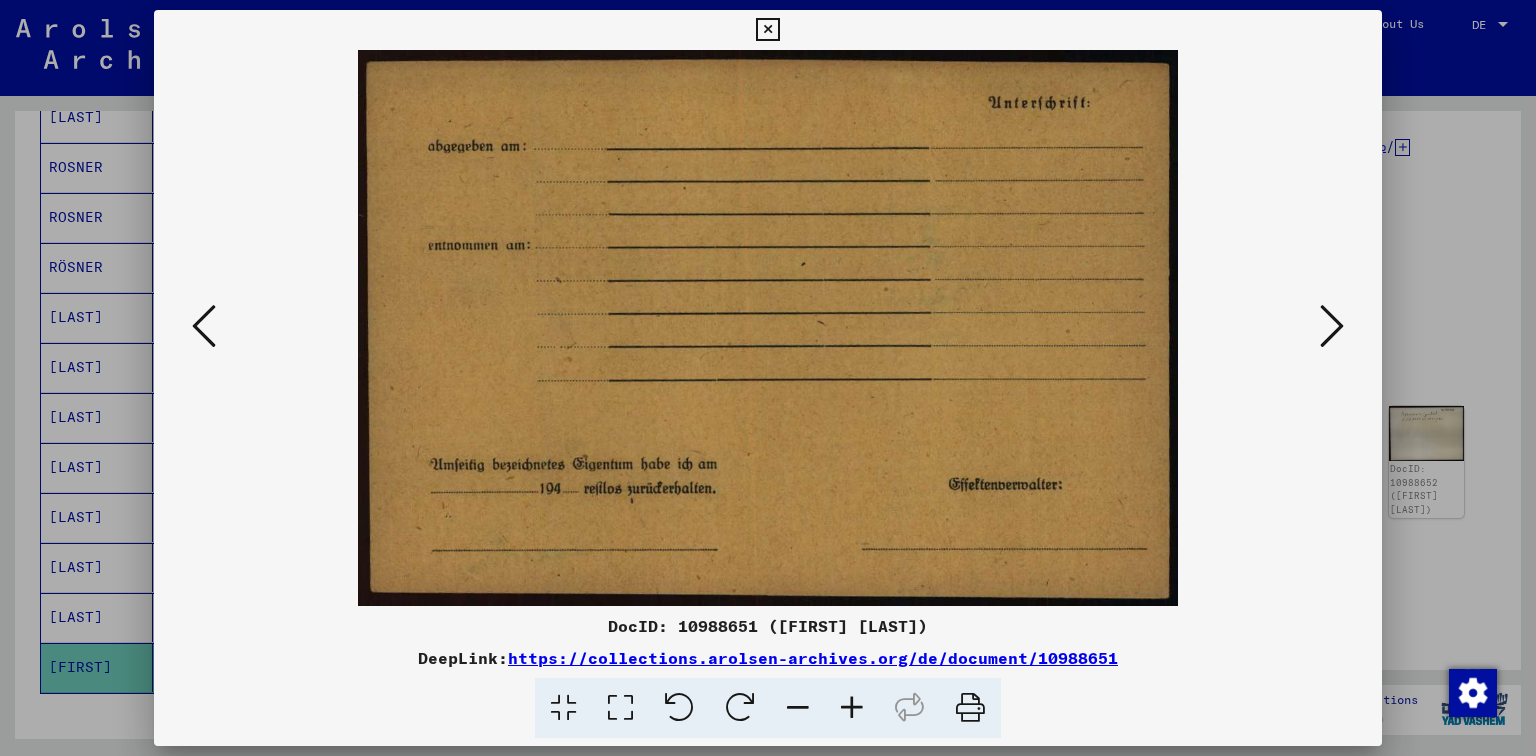 click at bounding box center (1332, 326) 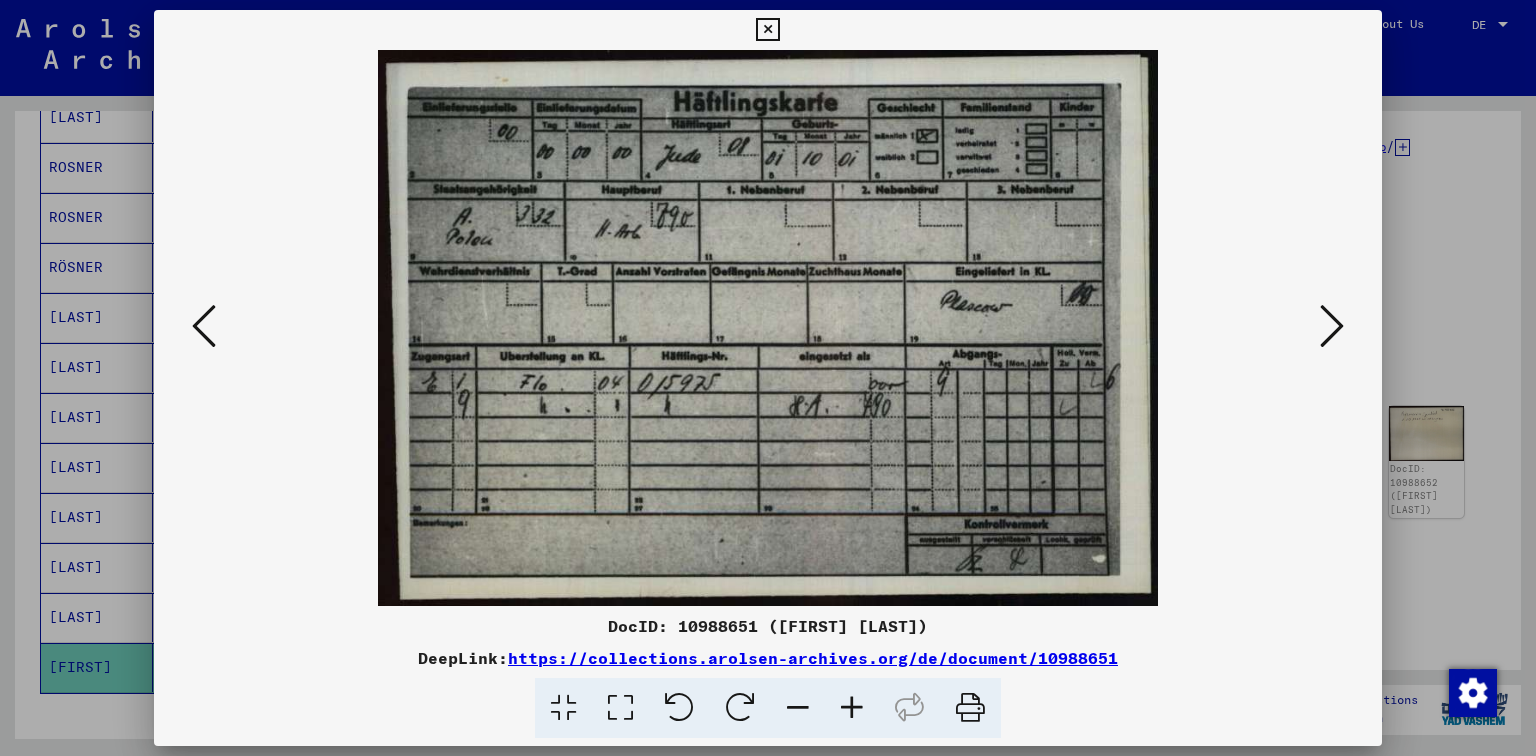 click at bounding box center [1332, 326] 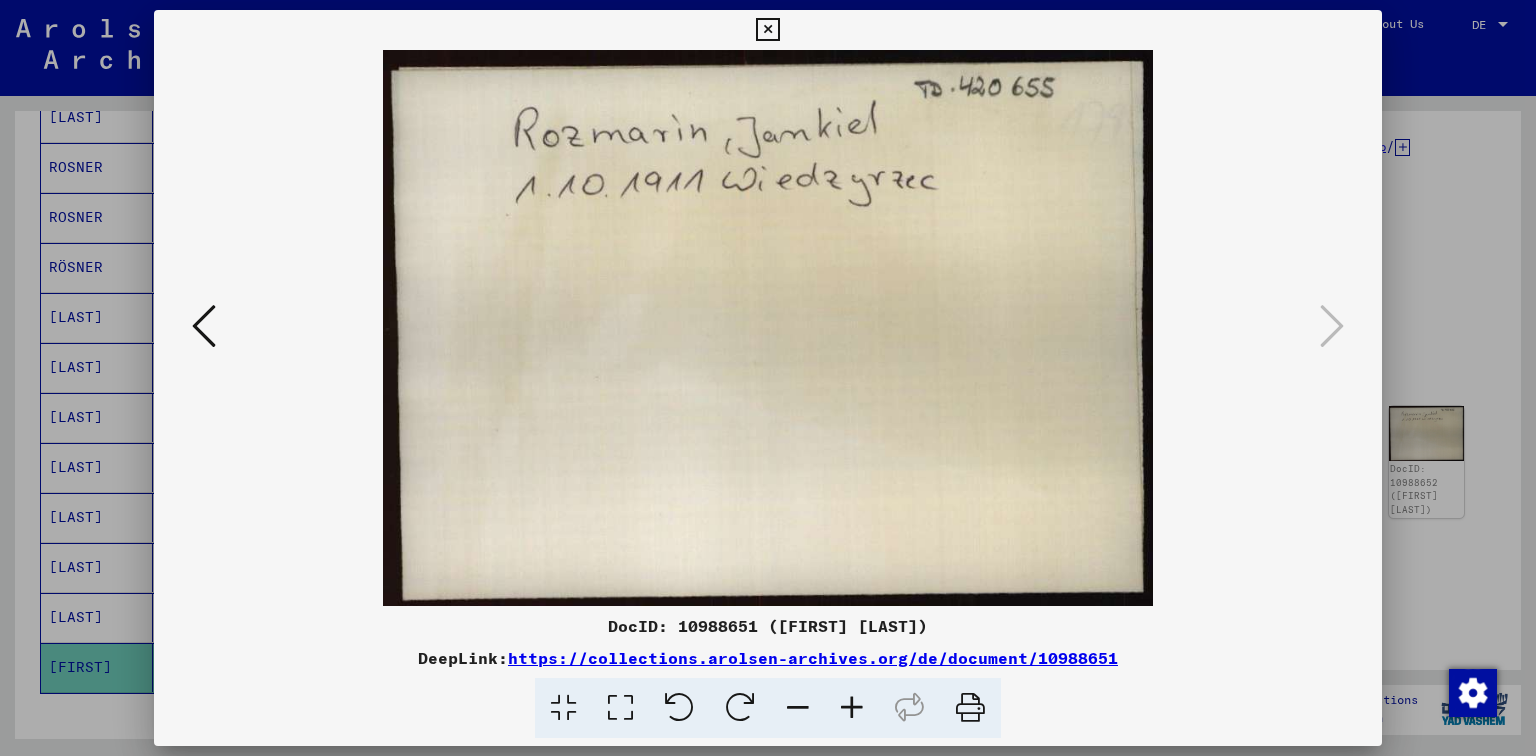 click at bounding box center [767, 30] 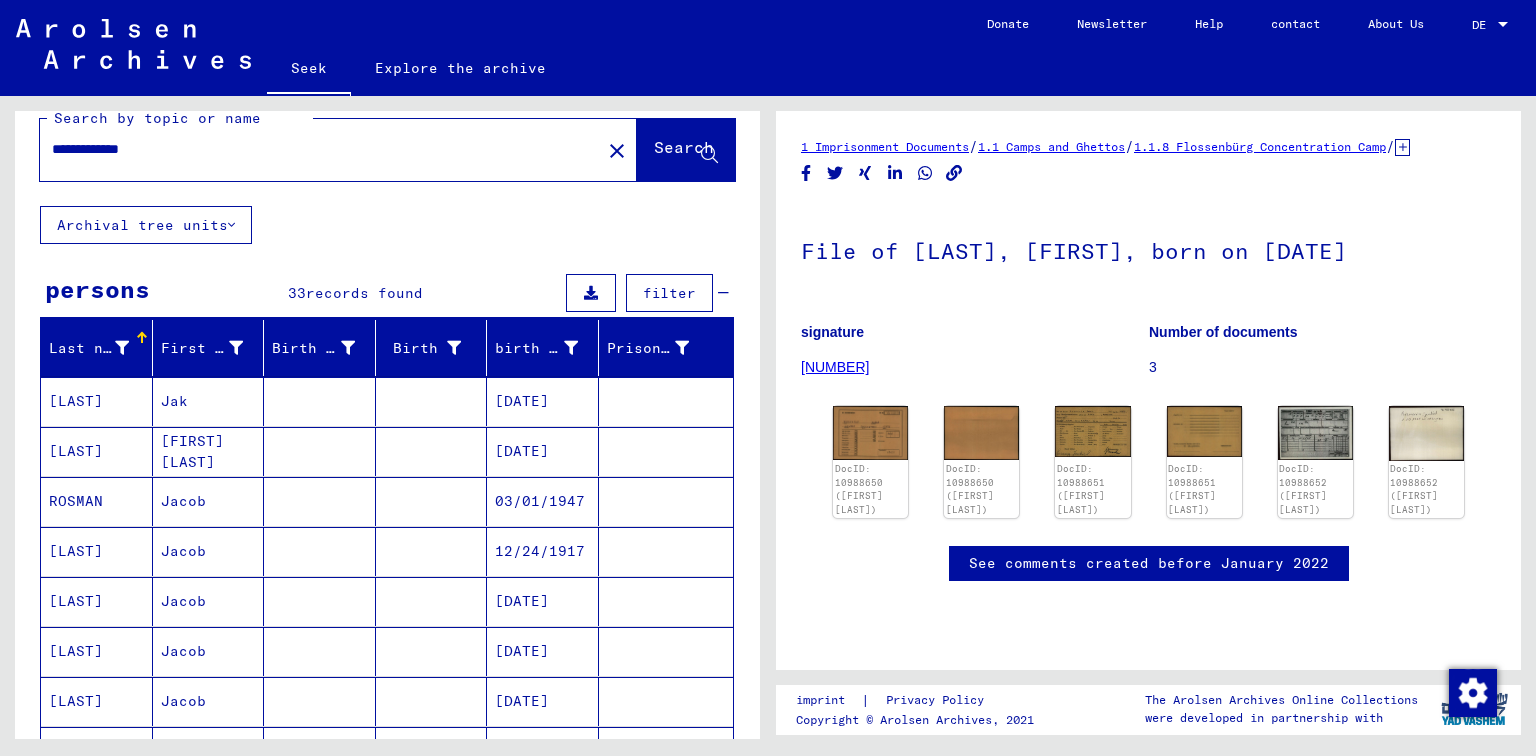 scroll, scrollTop: 2, scrollLeft: 0, axis: vertical 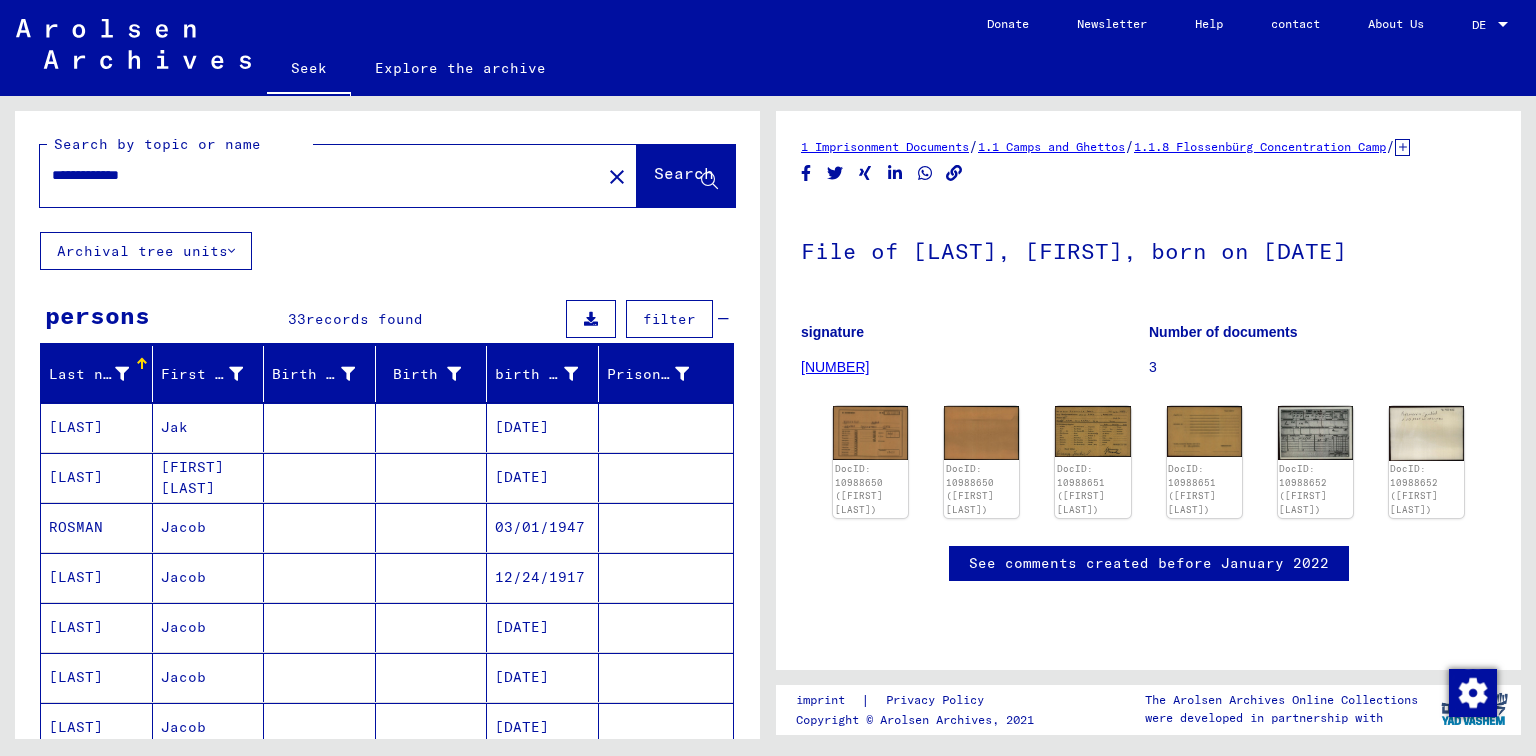 click on "[DATE]" at bounding box center (540, 527) 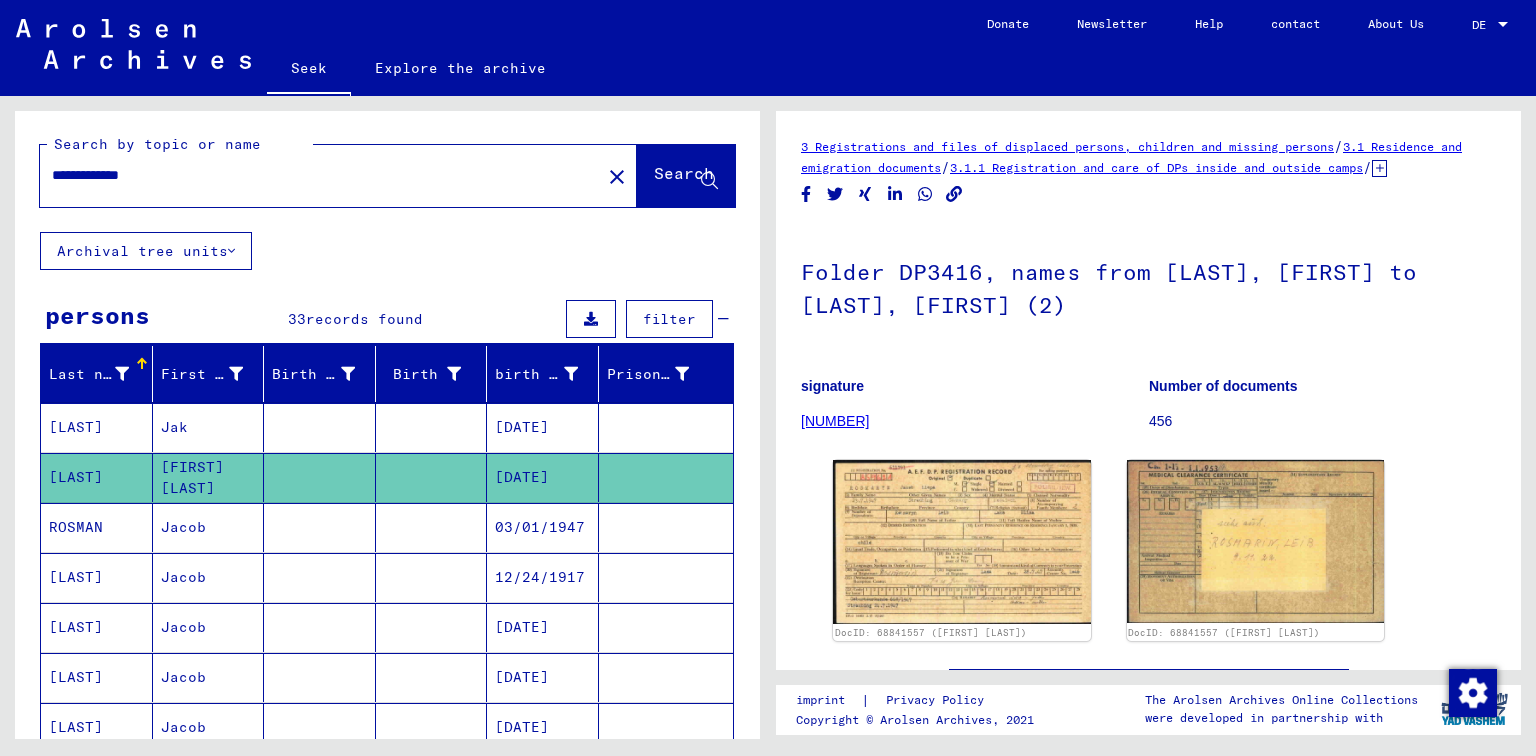 scroll, scrollTop: 0, scrollLeft: 0, axis: both 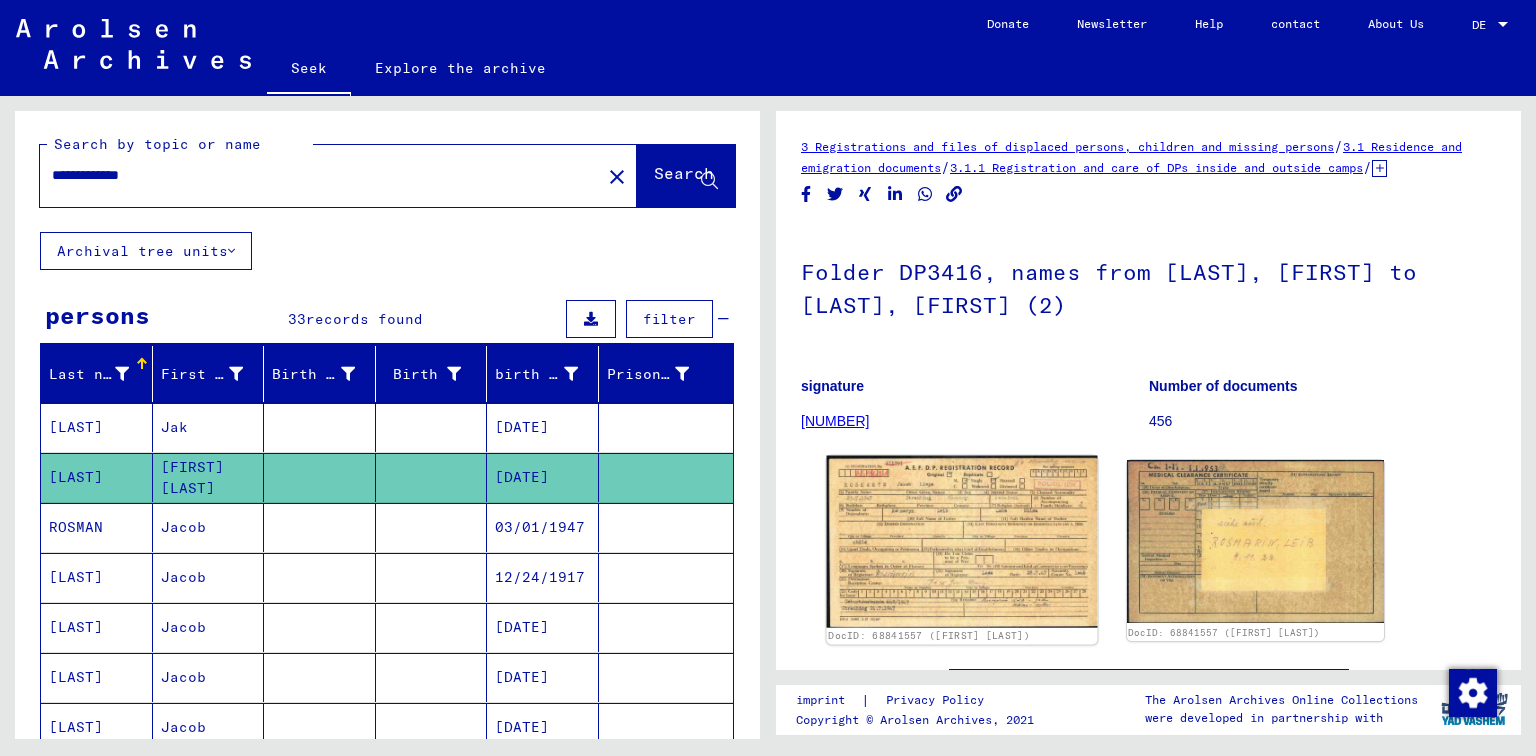 click 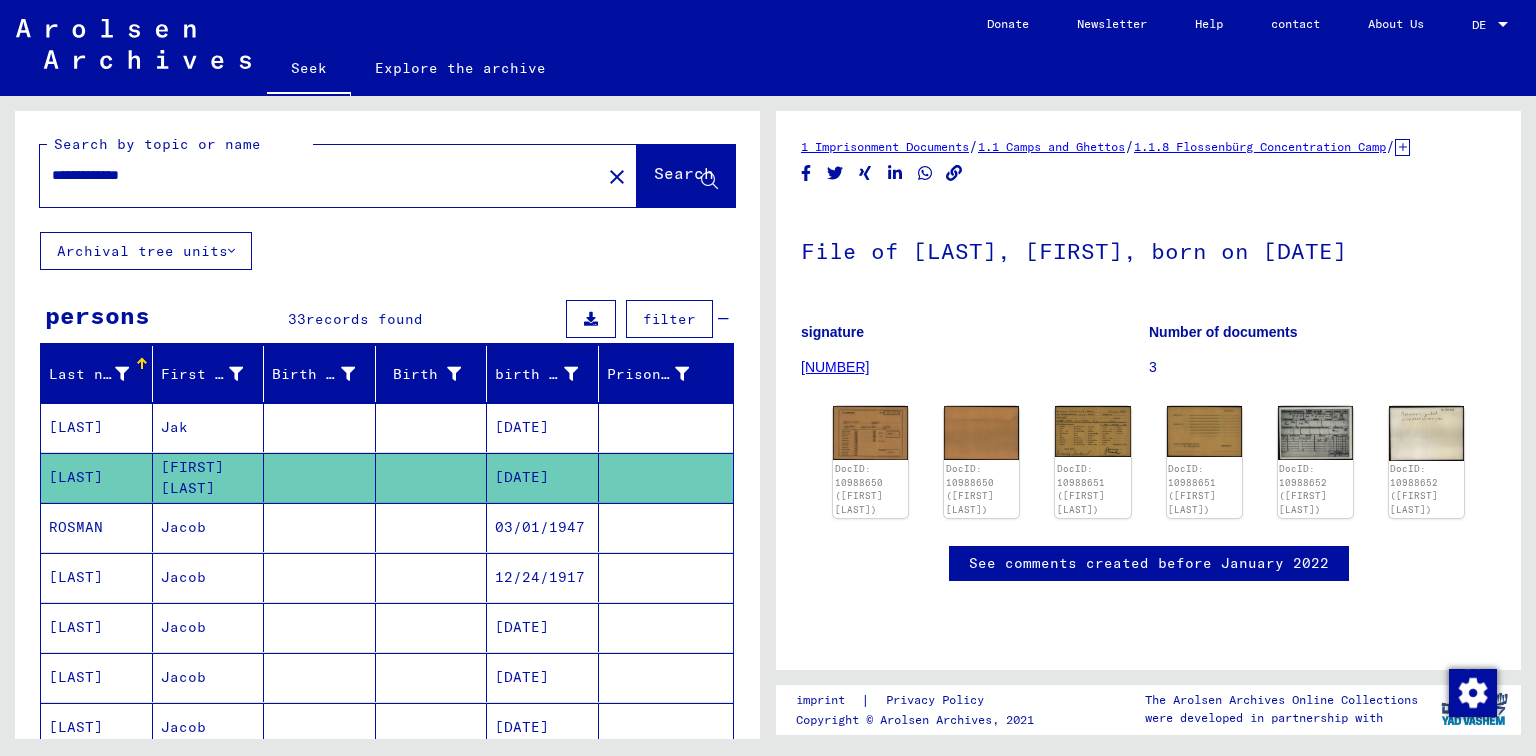 scroll, scrollTop: 0, scrollLeft: 0, axis: both 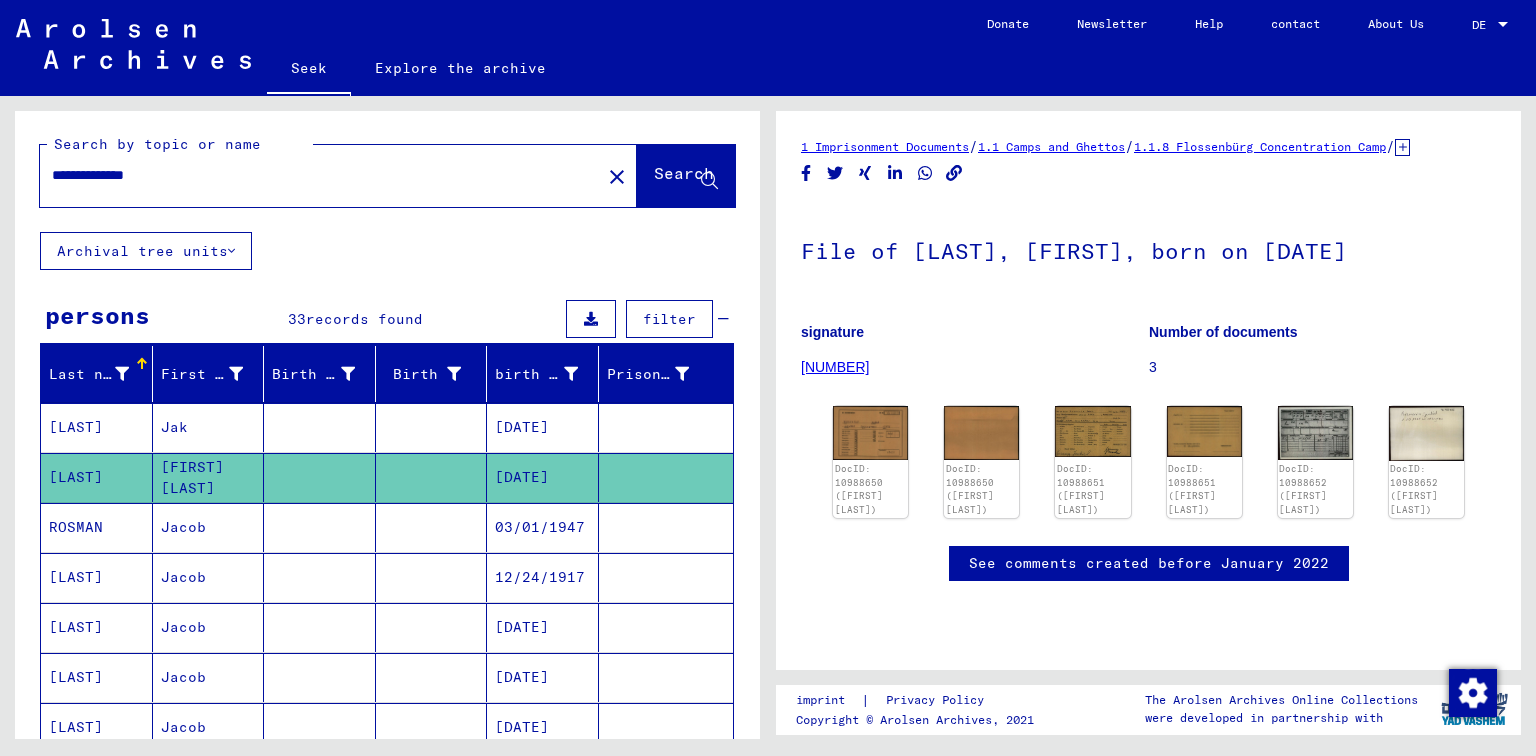 click on "Search" 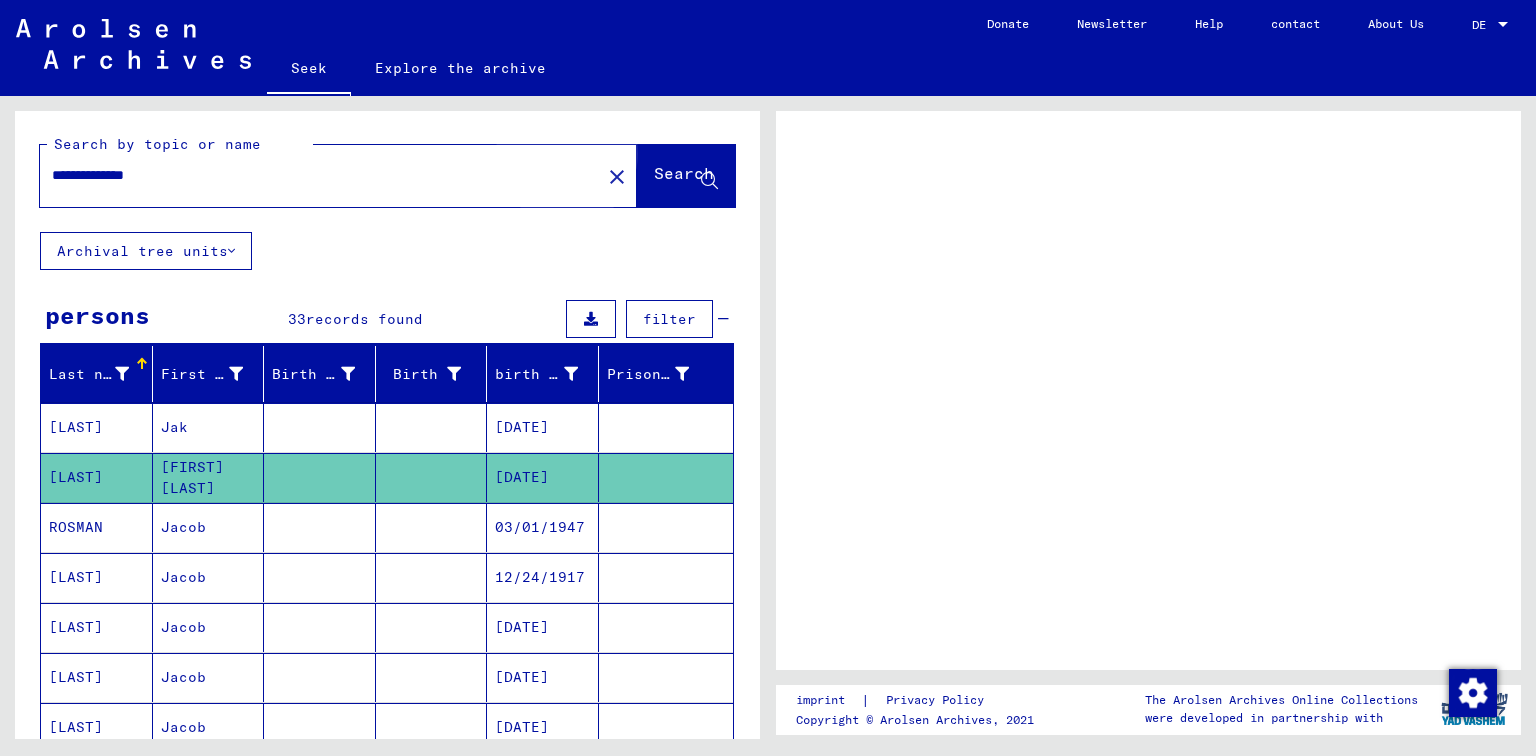 scroll, scrollTop: 0, scrollLeft: 0, axis: both 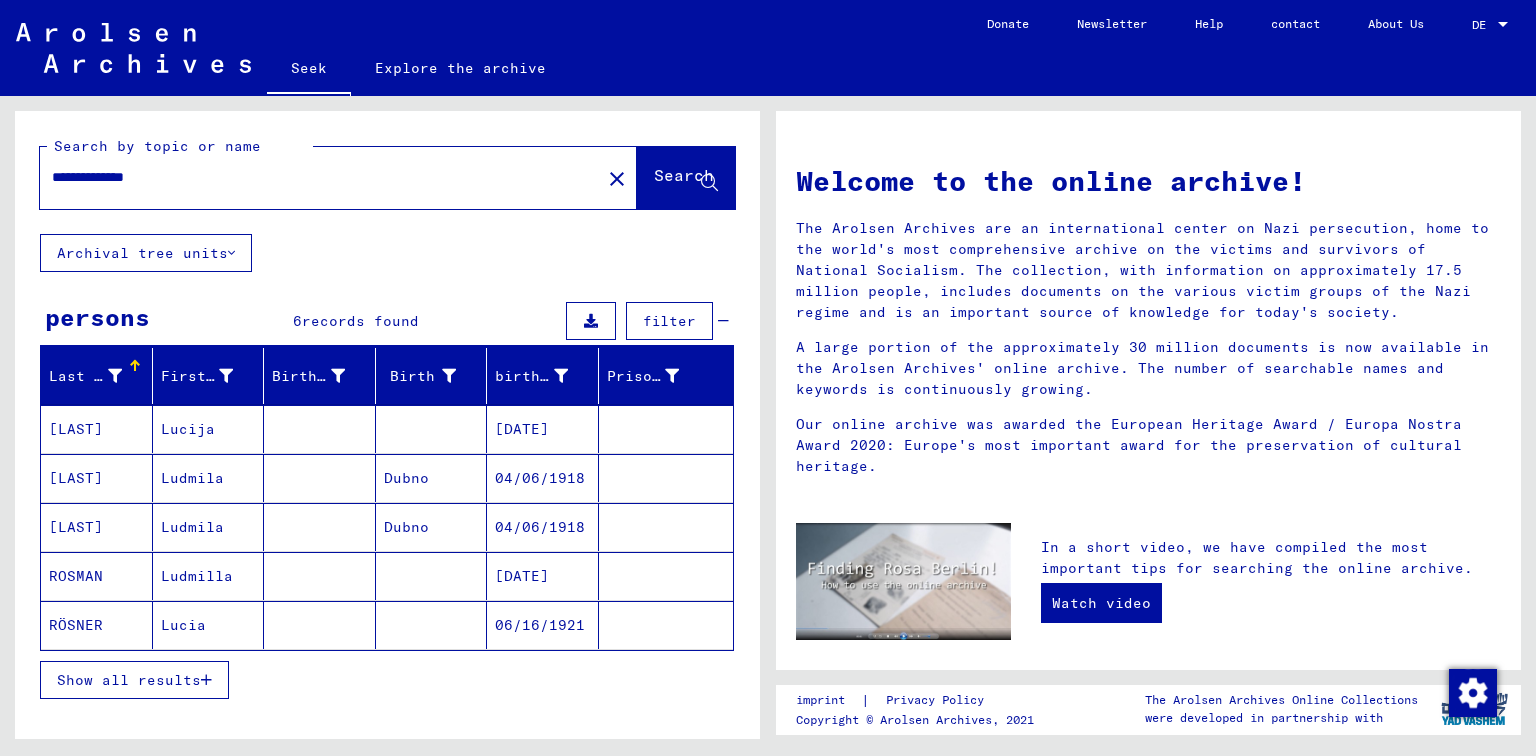 click on "[DATE]" at bounding box center [540, 478] 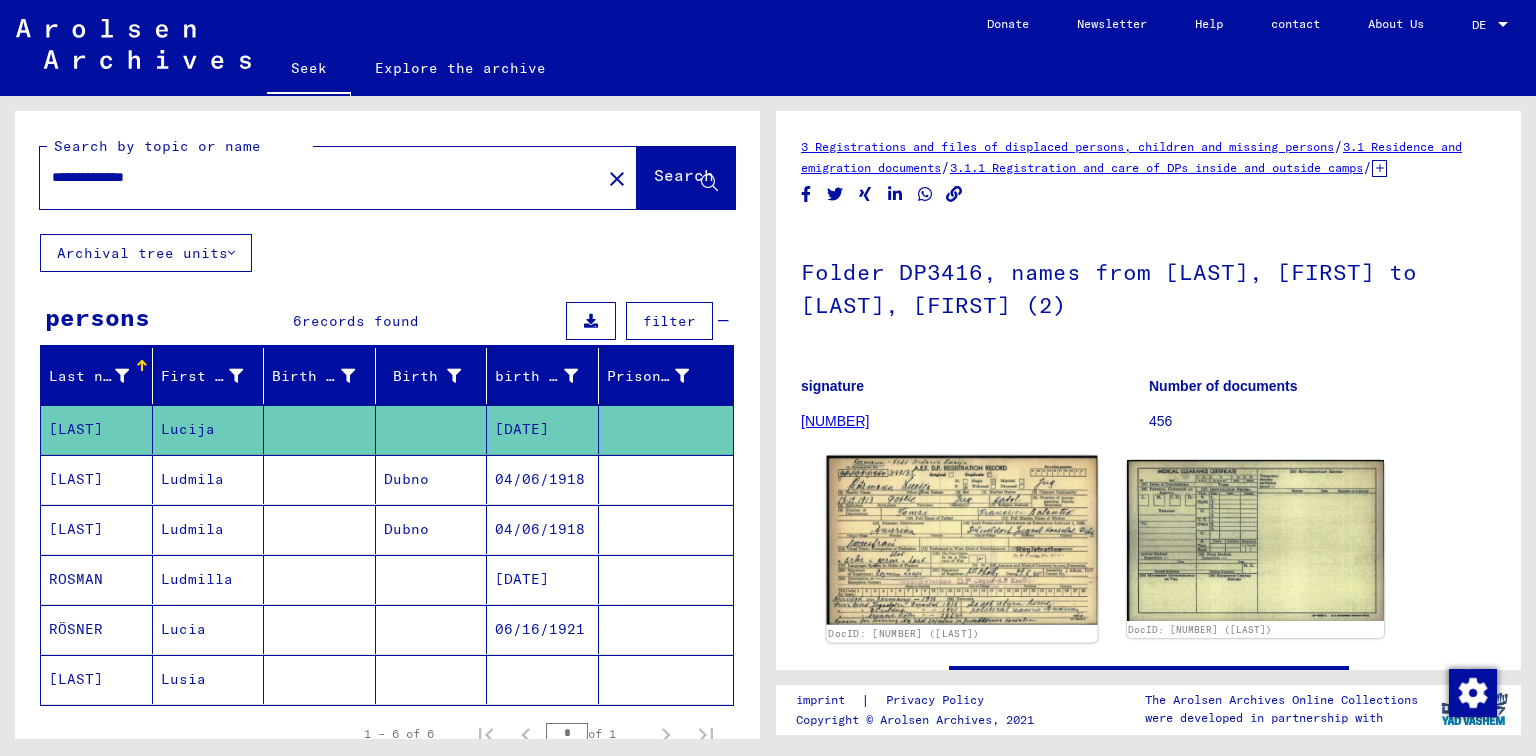 scroll, scrollTop: 0, scrollLeft: 0, axis: both 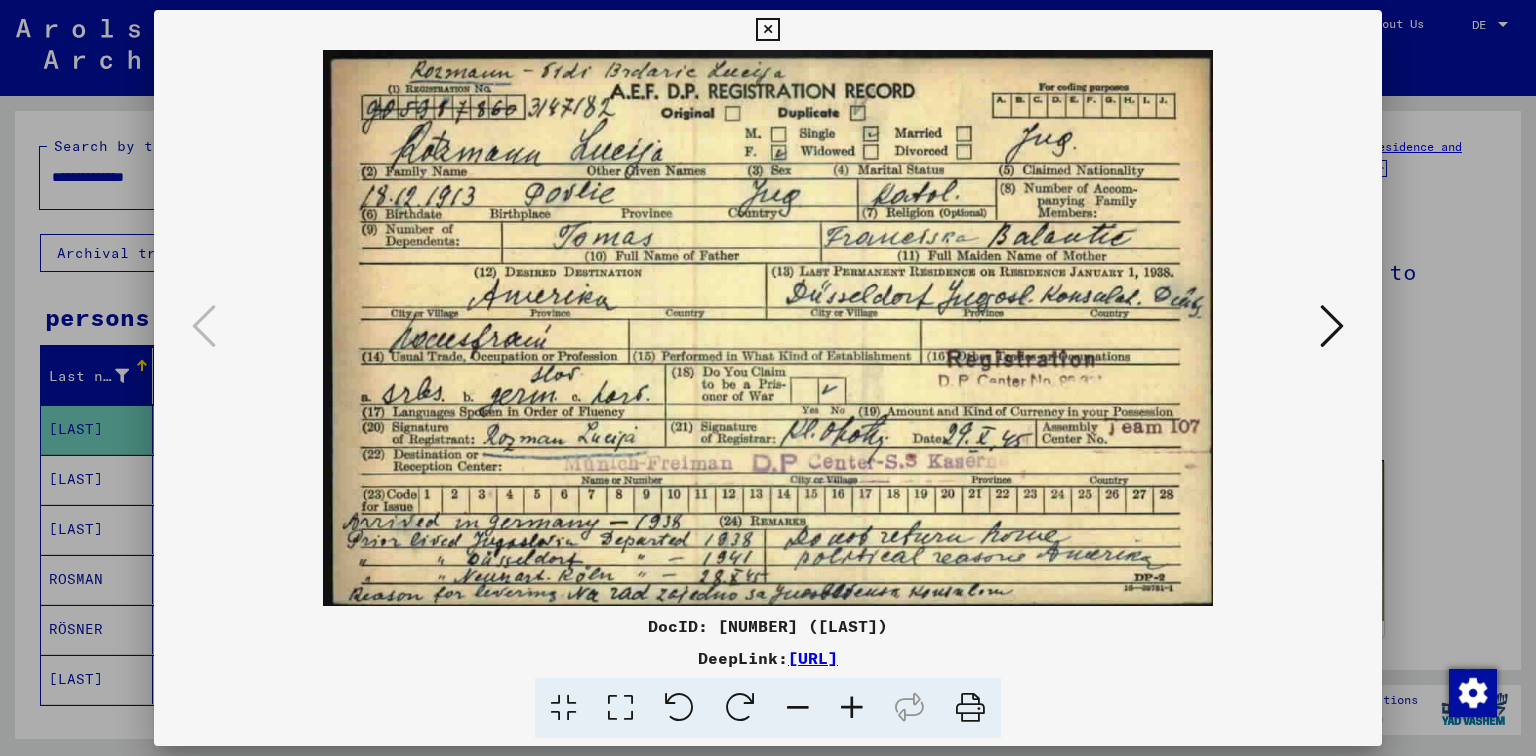 click at bounding box center [767, 30] 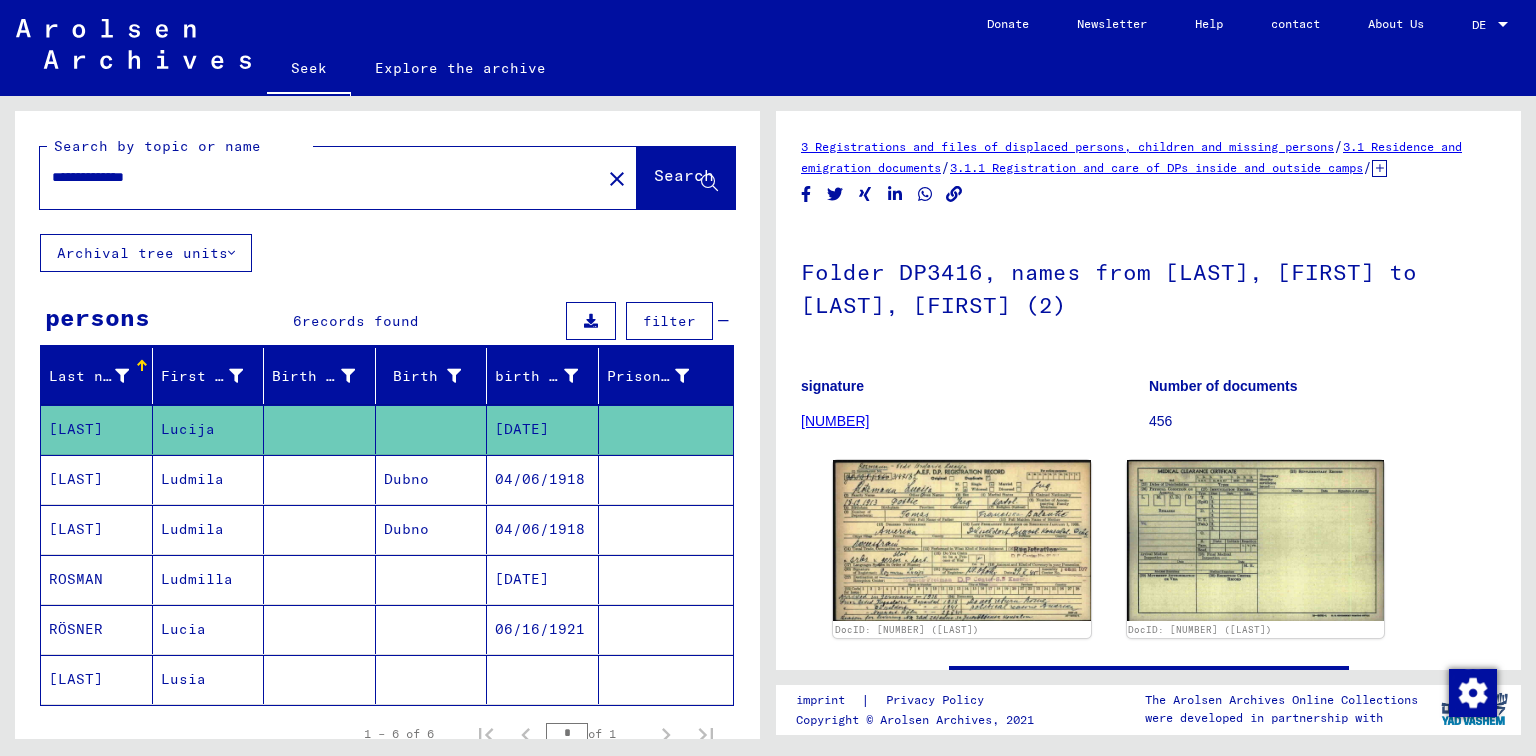 click on "Lucia" at bounding box center [183, 679] 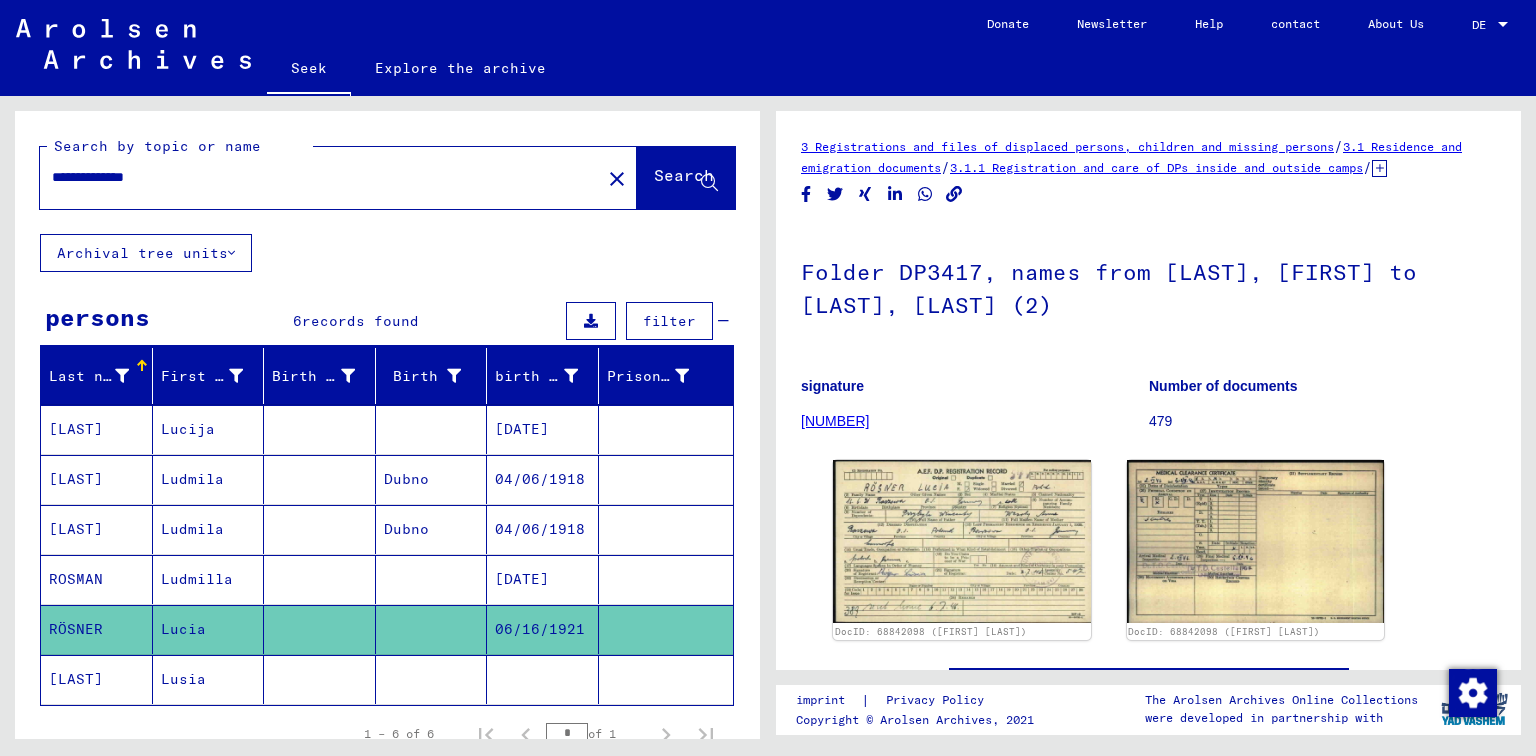 scroll, scrollTop: 0, scrollLeft: 0, axis: both 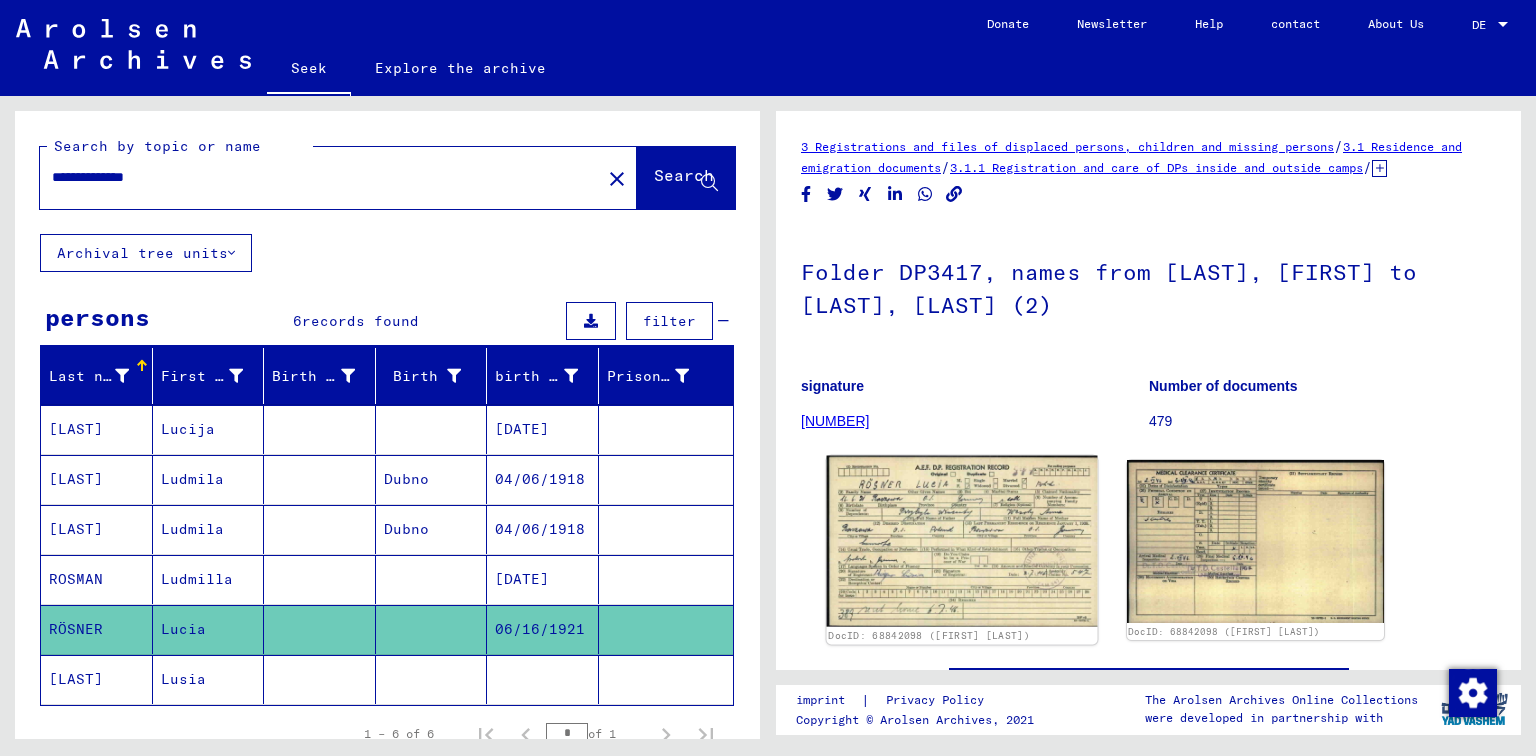 click 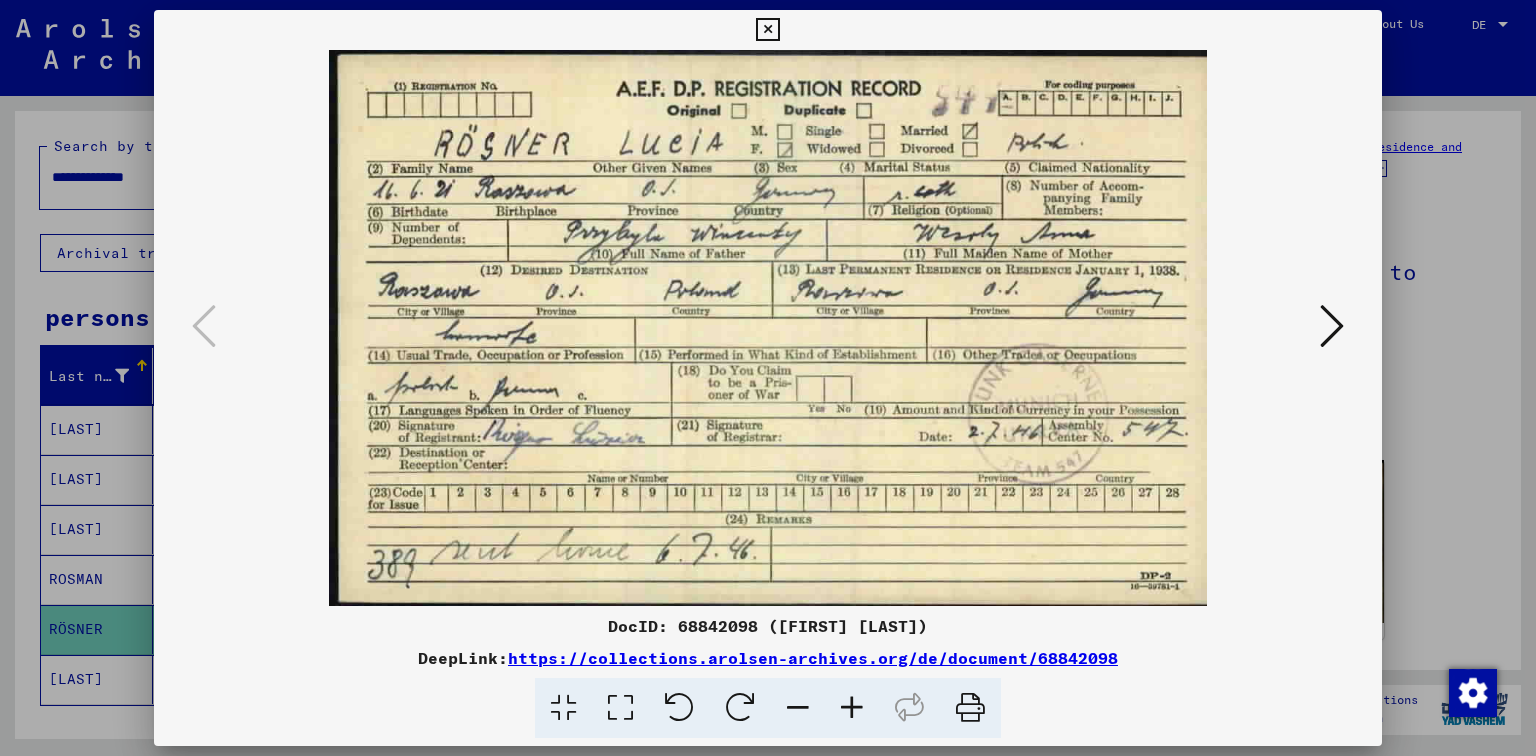 click at bounding box center (767, 30) 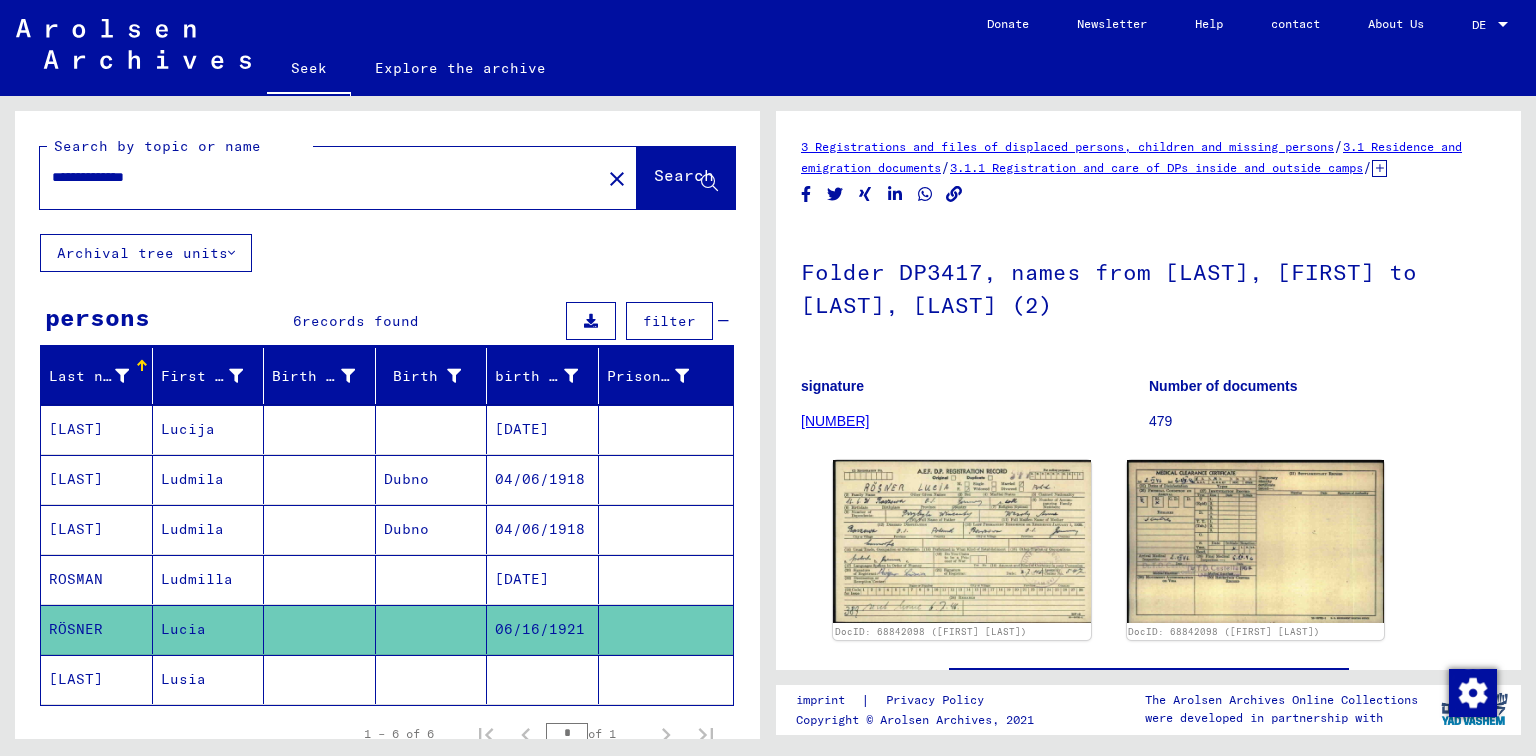 click on "Lusia" 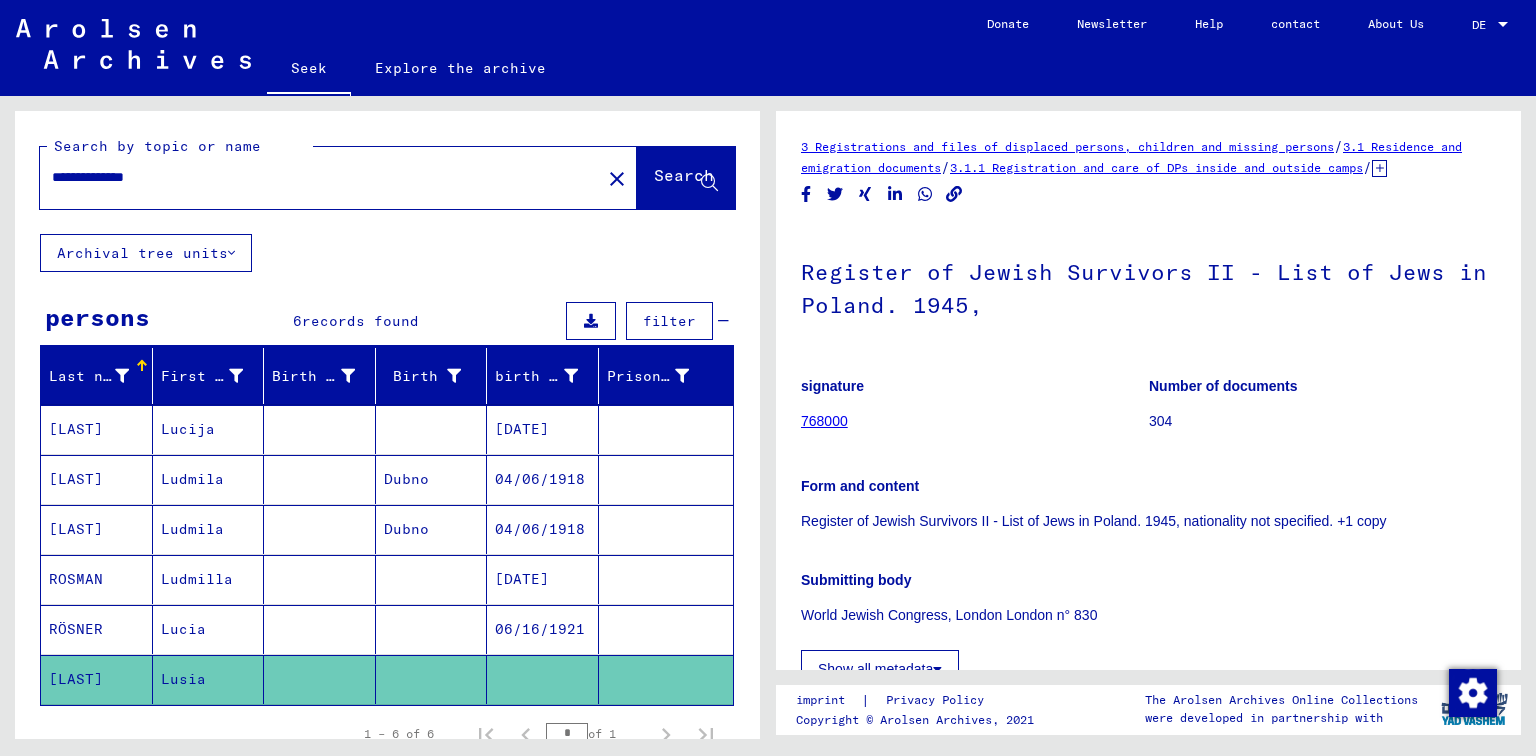 scroll, scrollTop: 0, scrollLeft: 0, axis: both 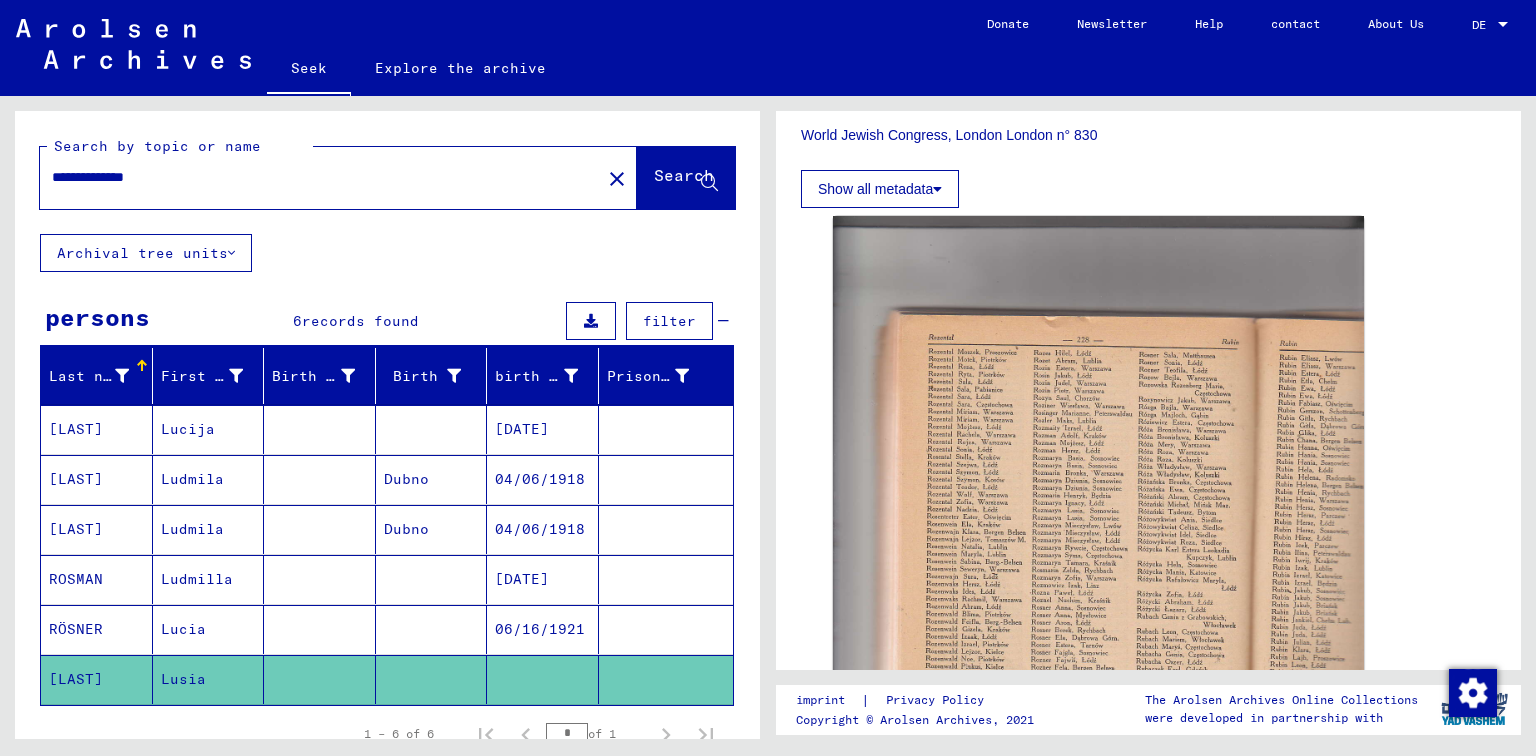 drag, startPoint x: 130, startPoint y: 174, endPoint x: 248, endPoint y: 176, distance: 118.016945 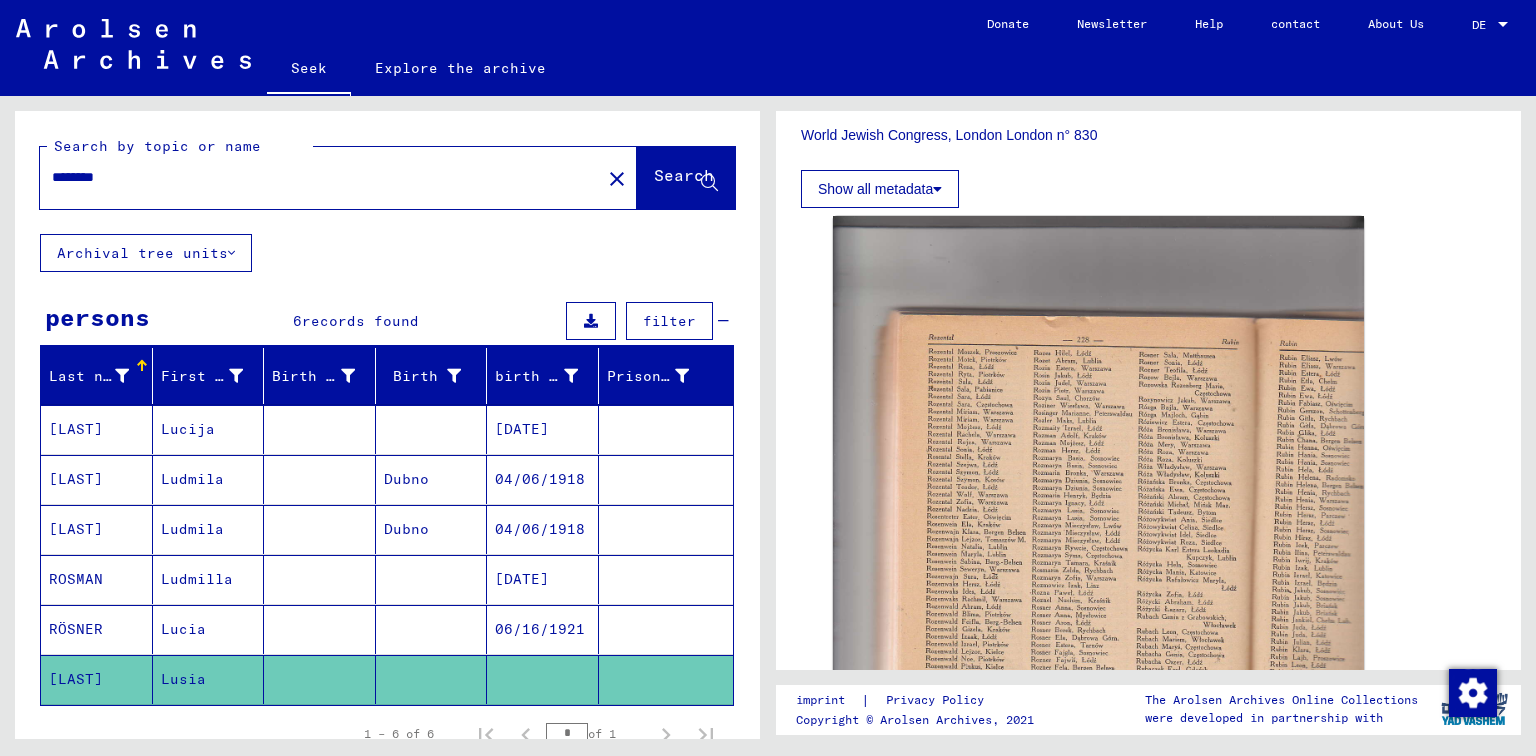click on "Search" 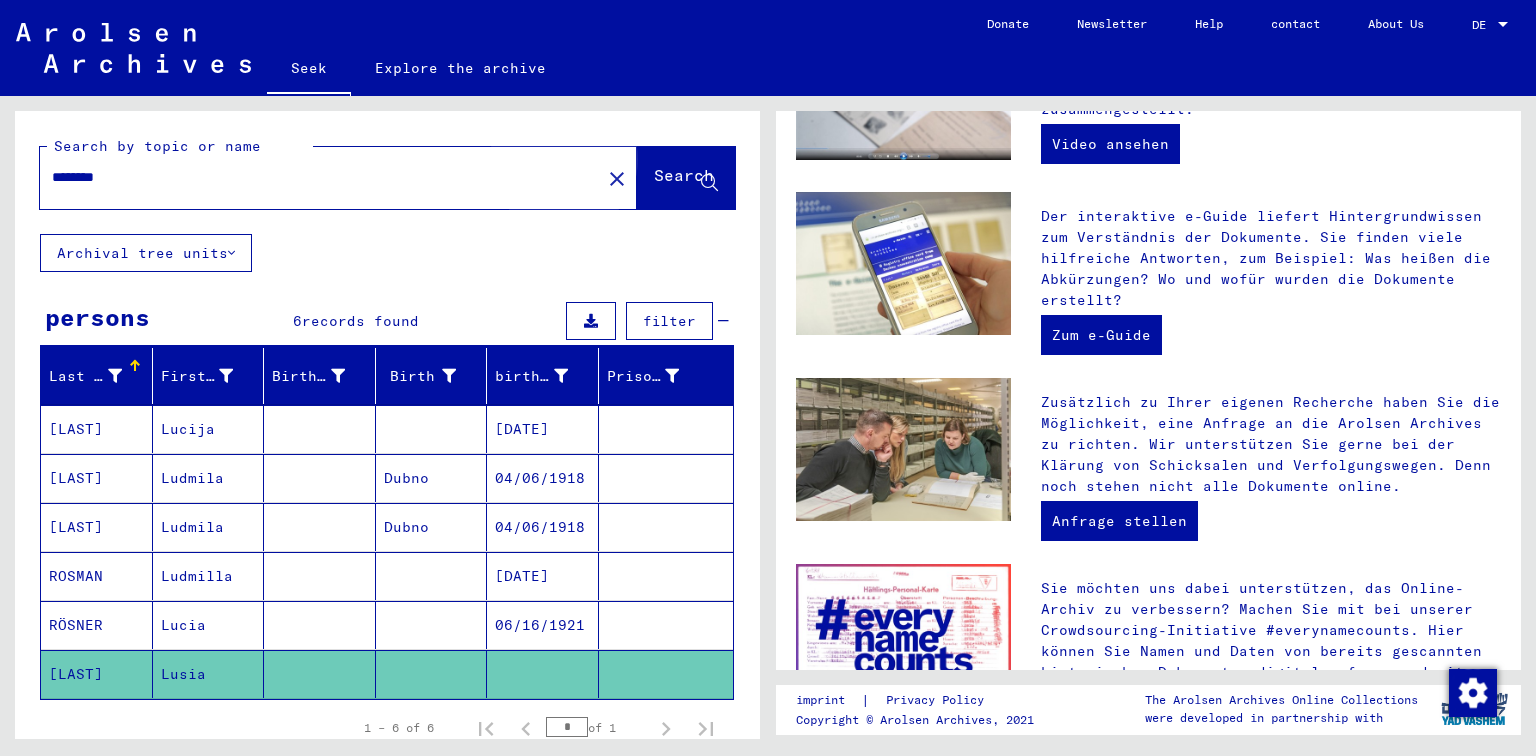 scroll, scrollTop: 0, scrollLeft: 0, axis: both 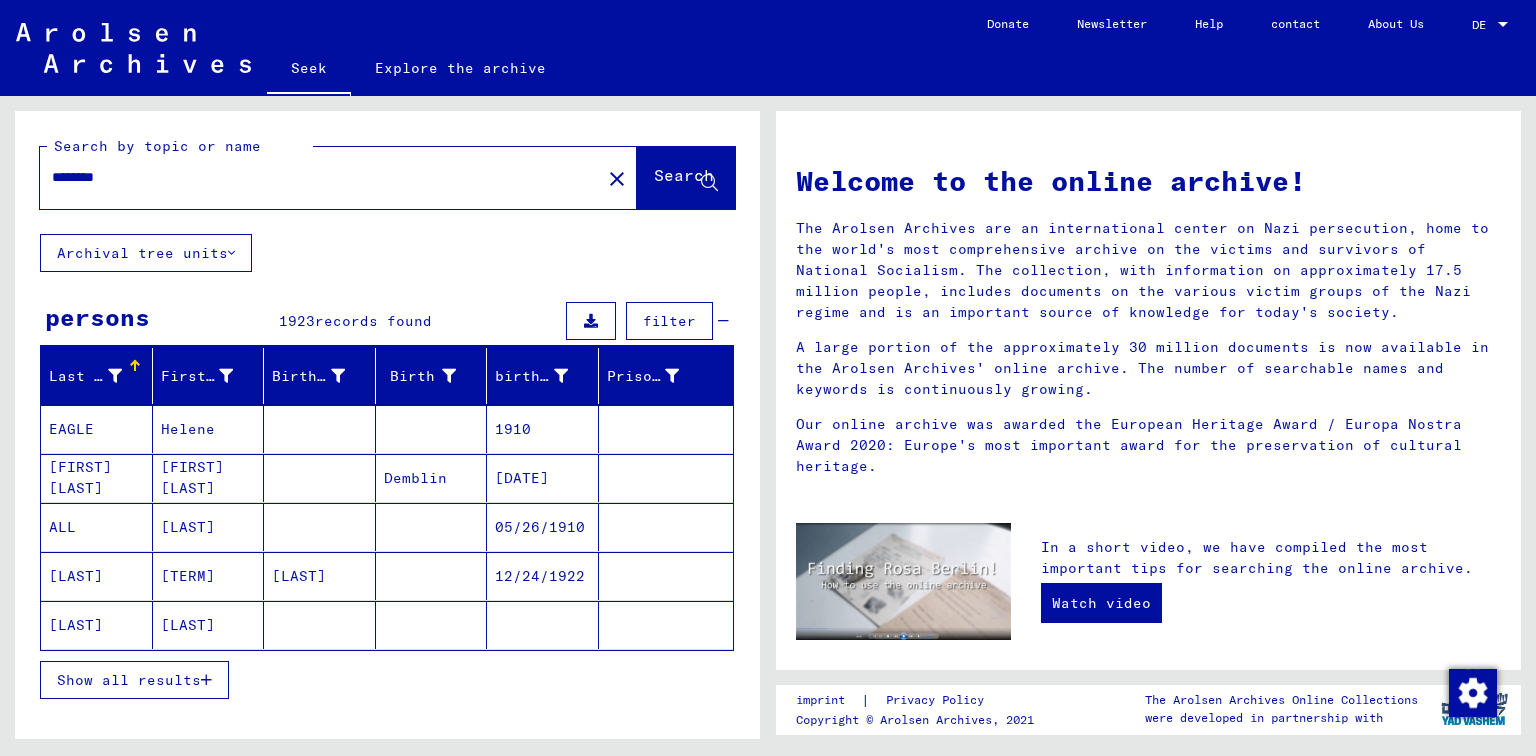 click on "********" at bounding box center (314, 177) 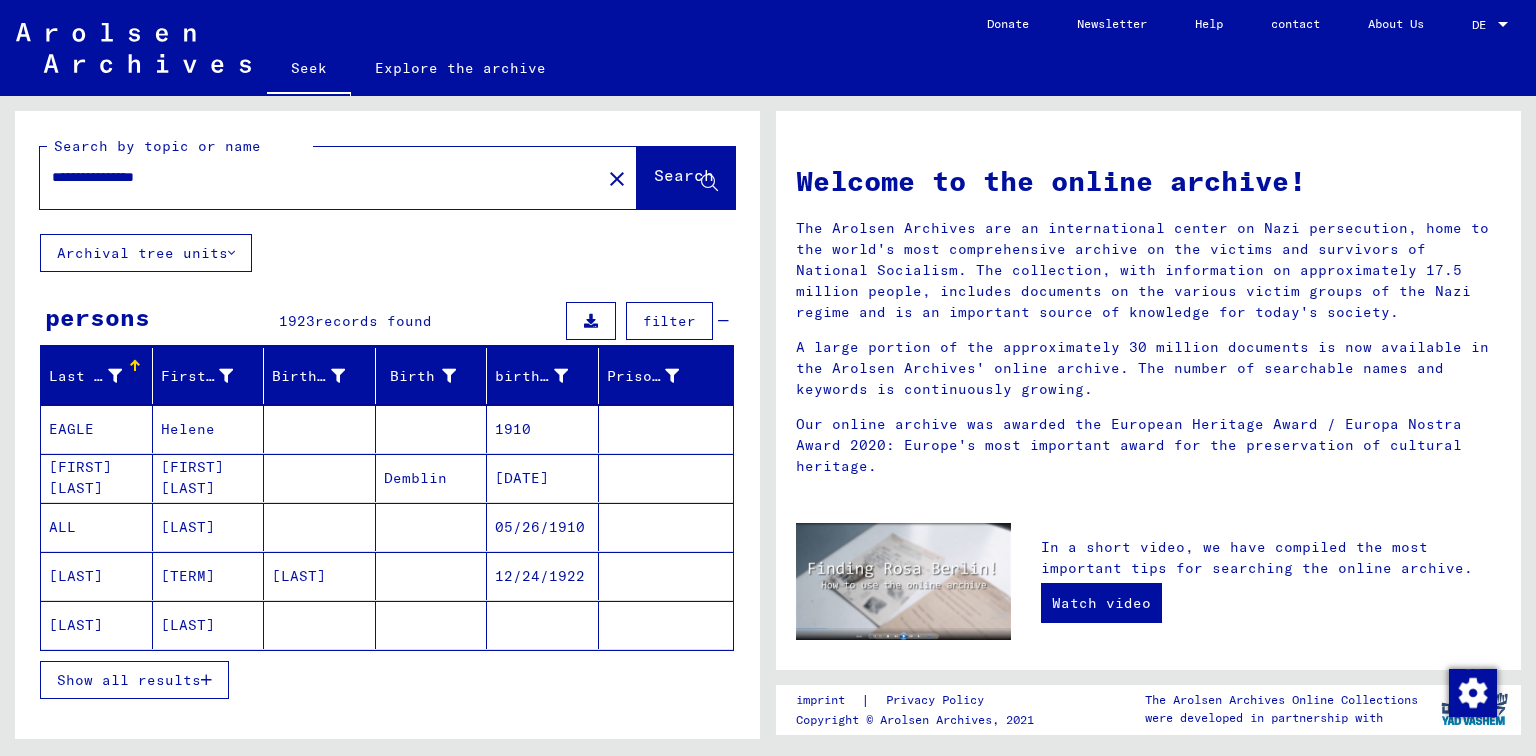 click on "Search" 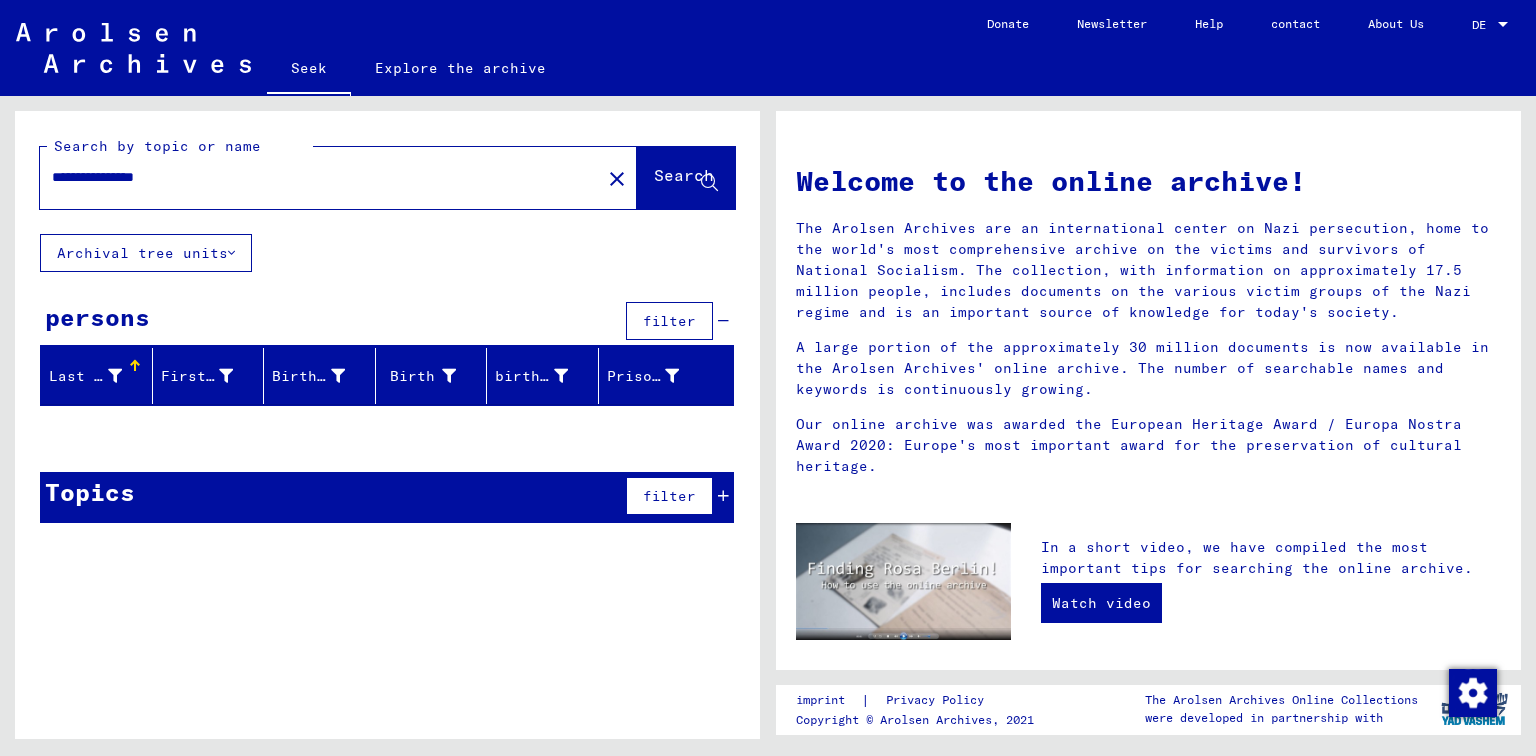 drag, startPoint x: 131, startPoint y: 175, endPoint x: 272, endPoint y: 180, distance: 141.08862 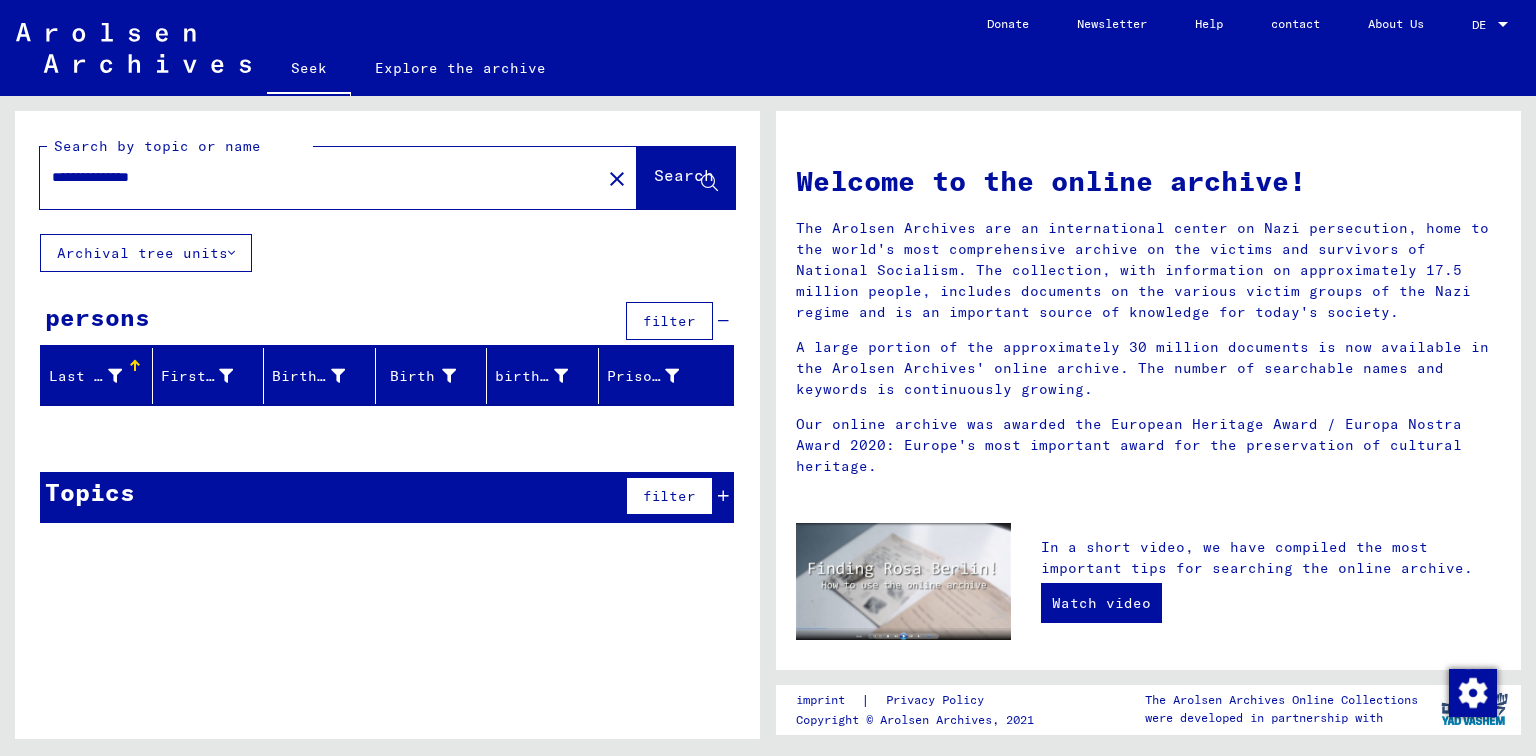 type on "**********" 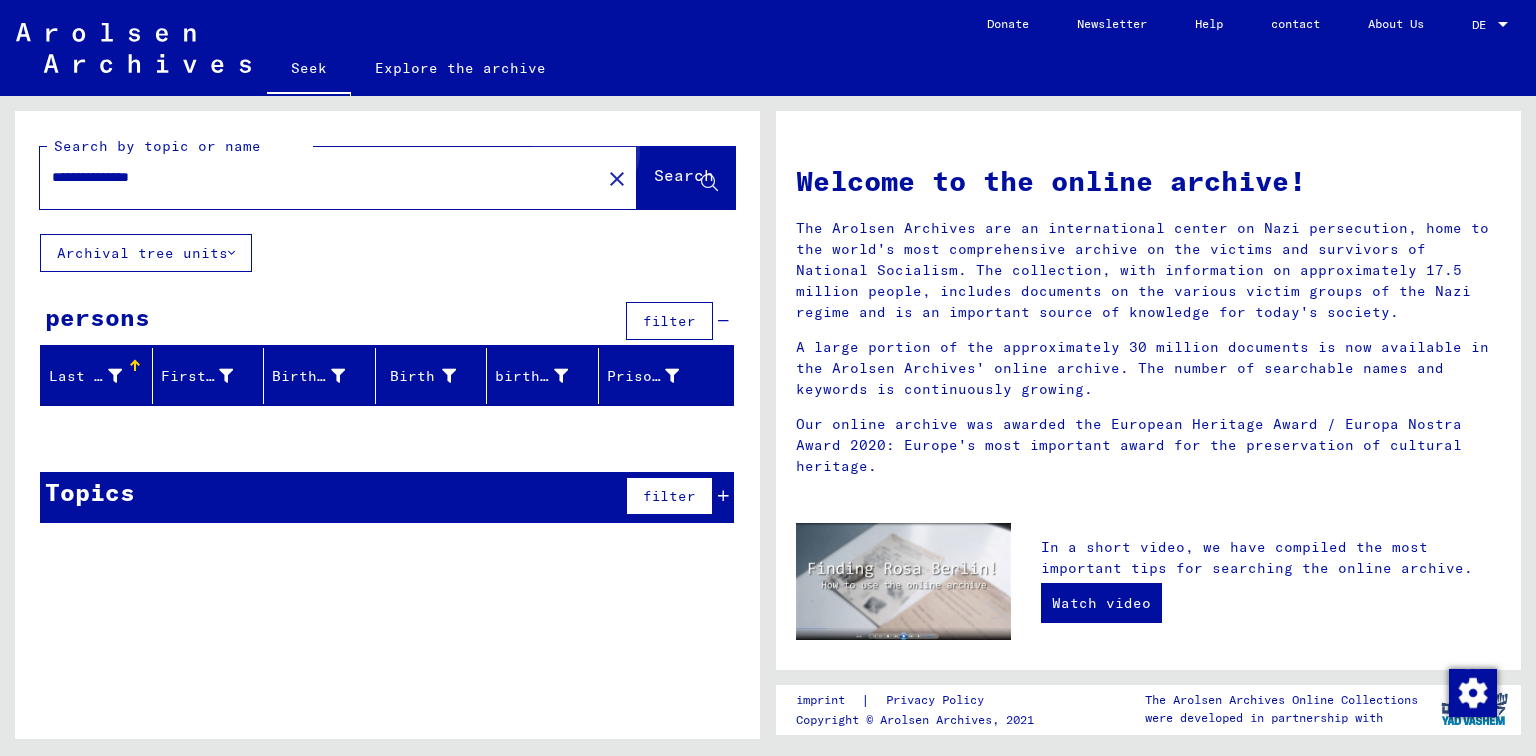 click on "Search" 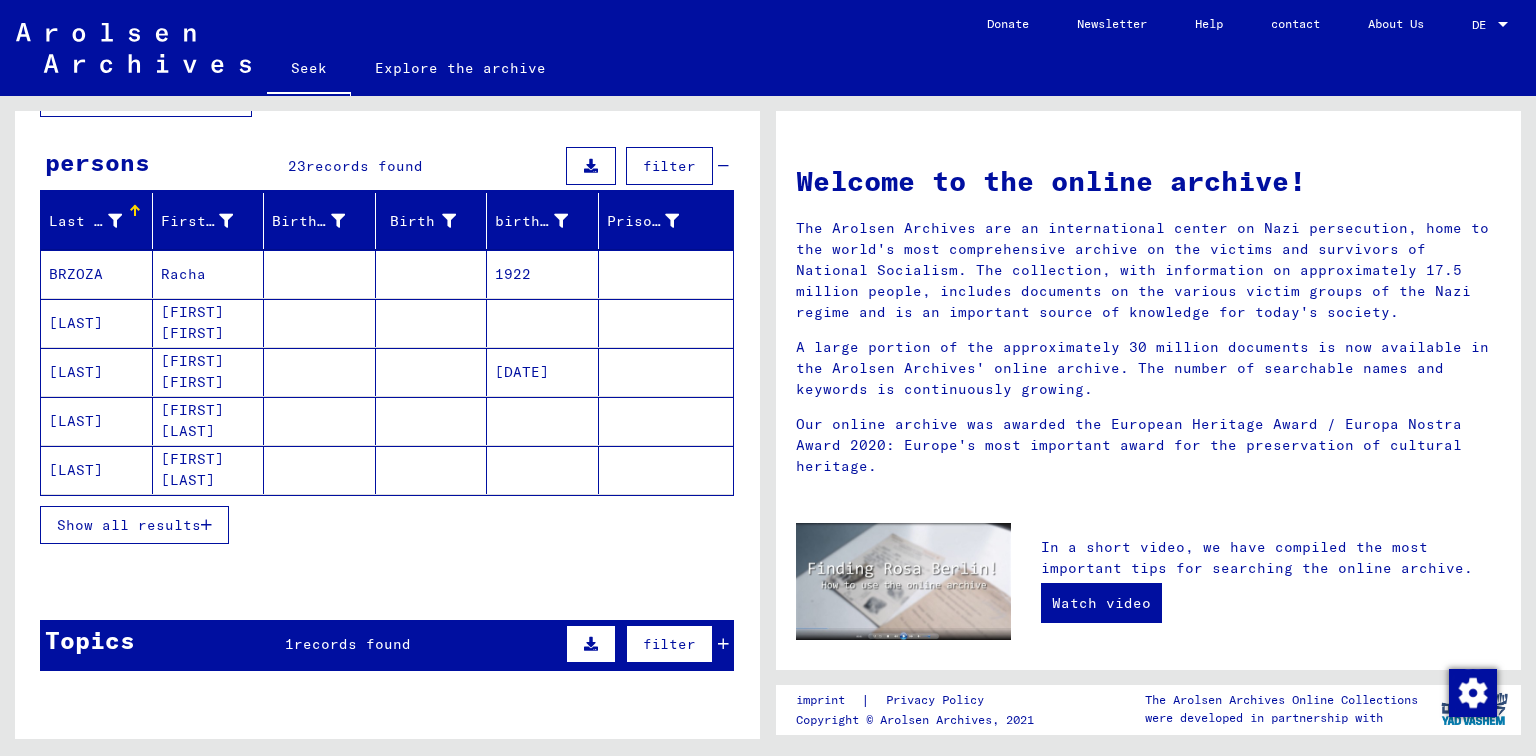 scroll, scrollTop: 160, scrollLeft: 0, axis: vertical 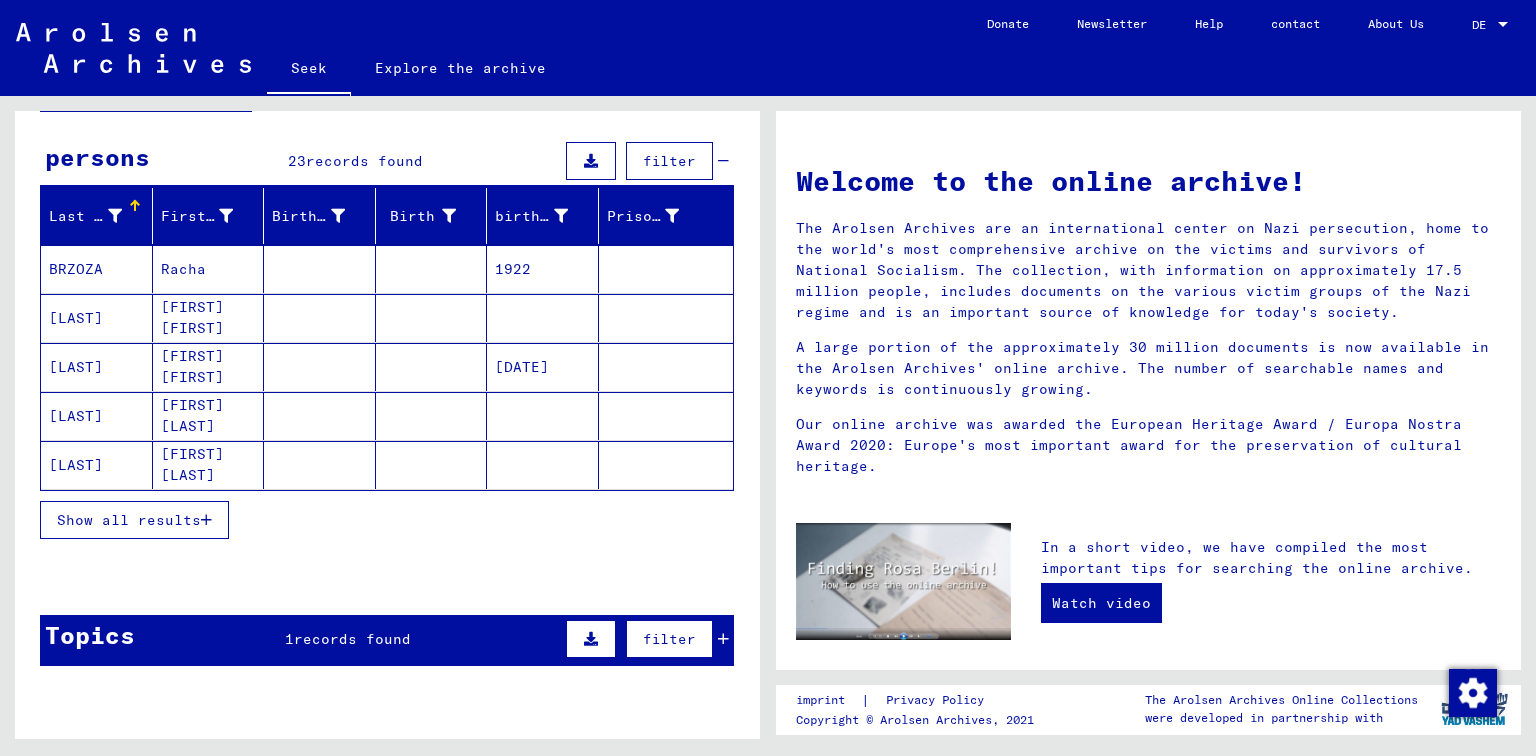 click on "records found" at bounding box center [352, 639] 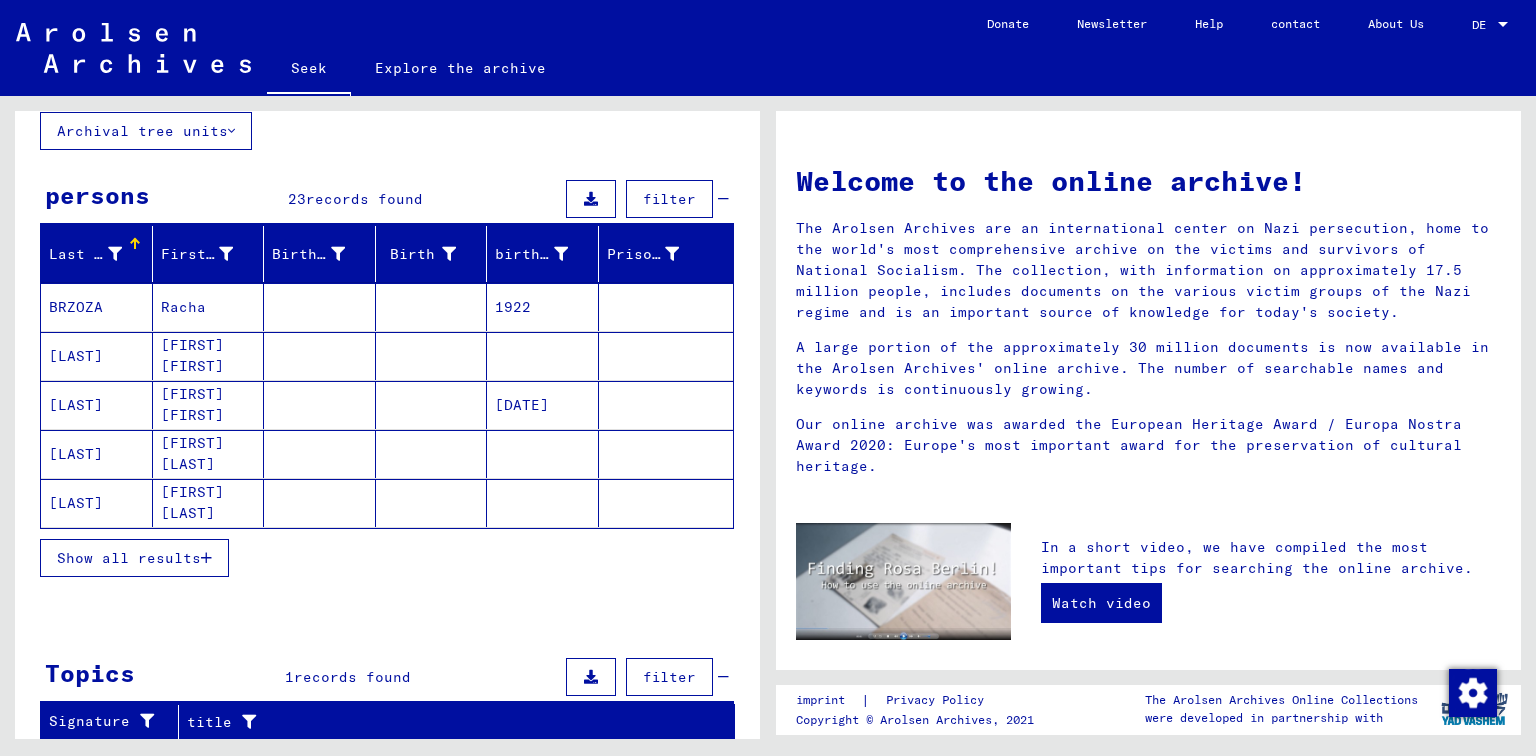 scroll, scrollTop: 28, scrollLeft: 0, axis: vertical 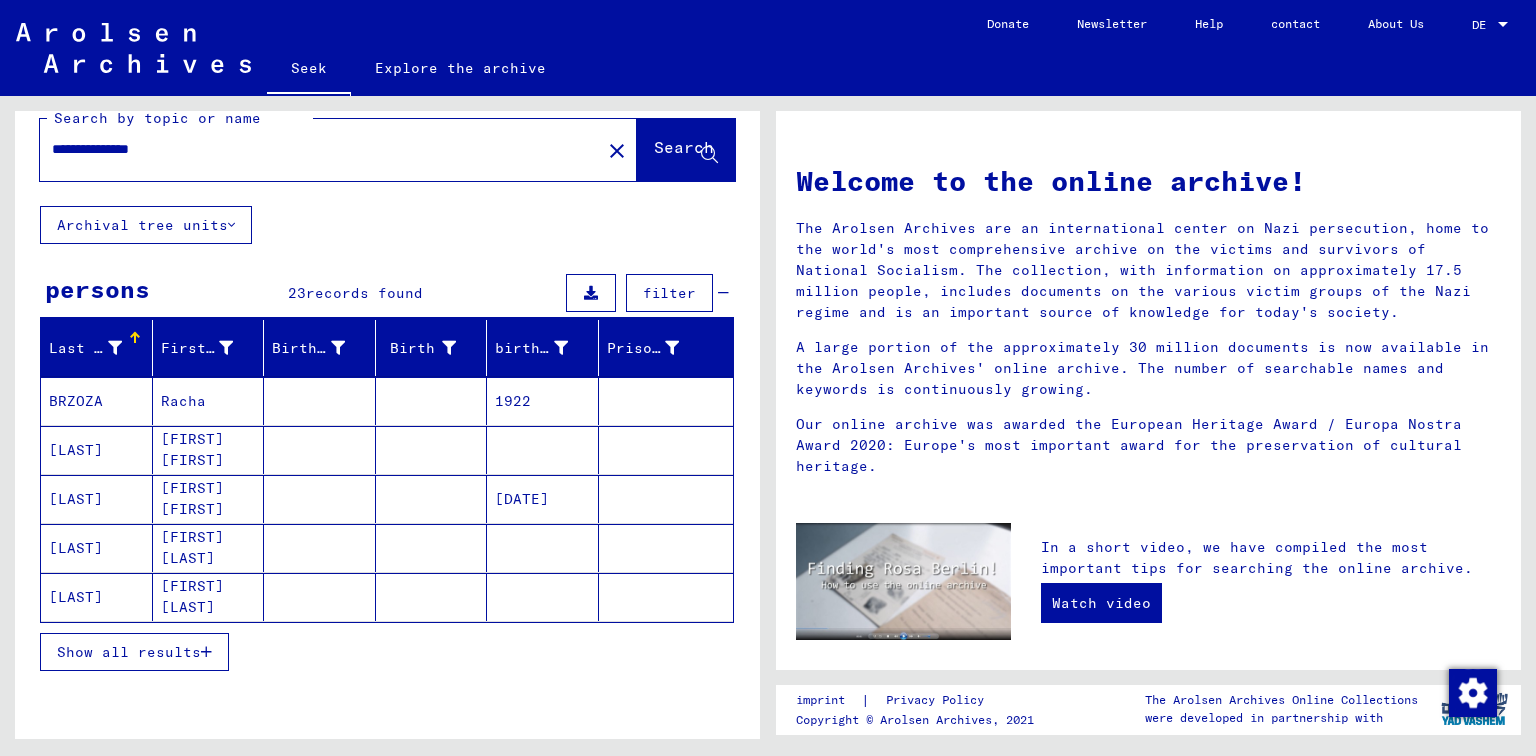 click on "Show all results" at bounding box center (129, 652) 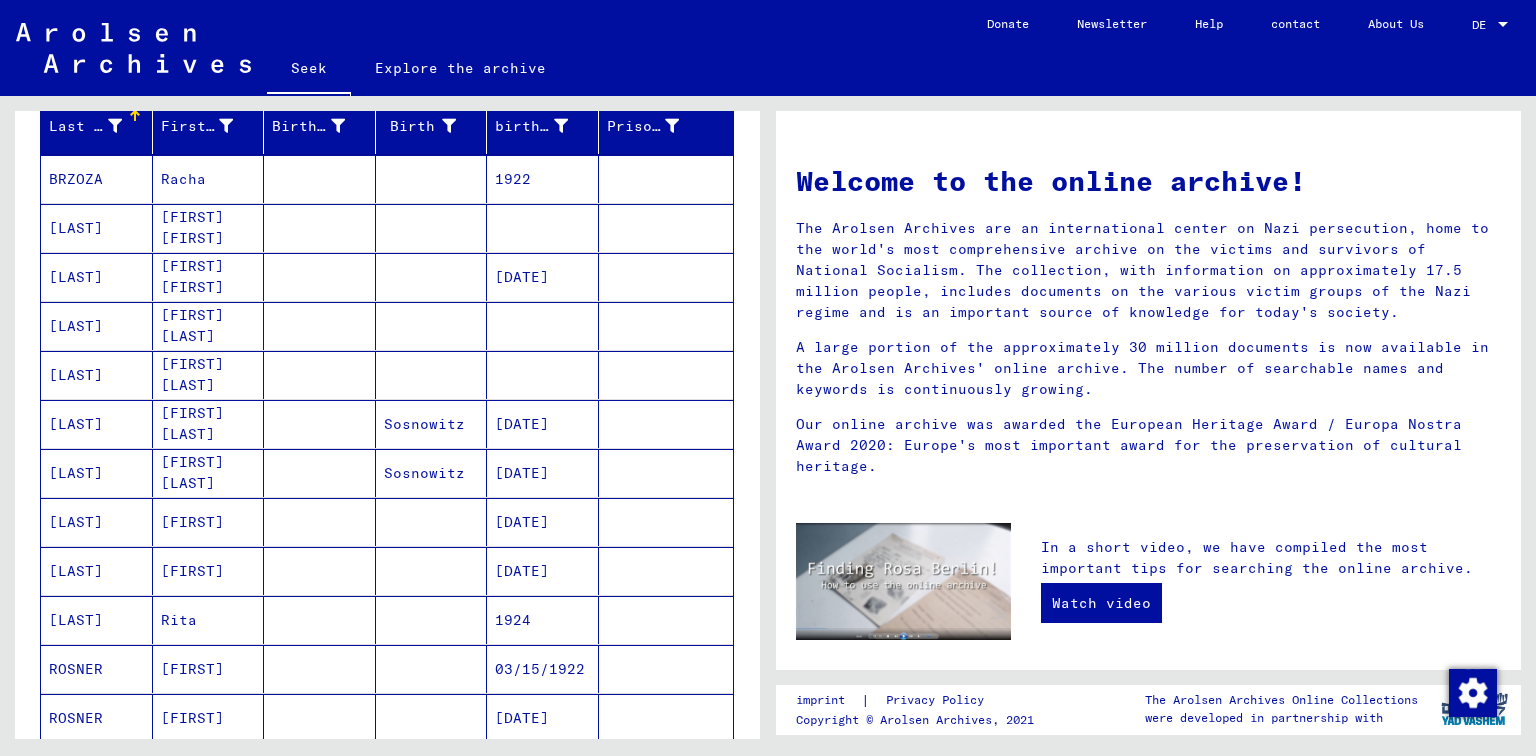 scroll, scrollTop: 268, scrollLeft: 0, axis: vertical 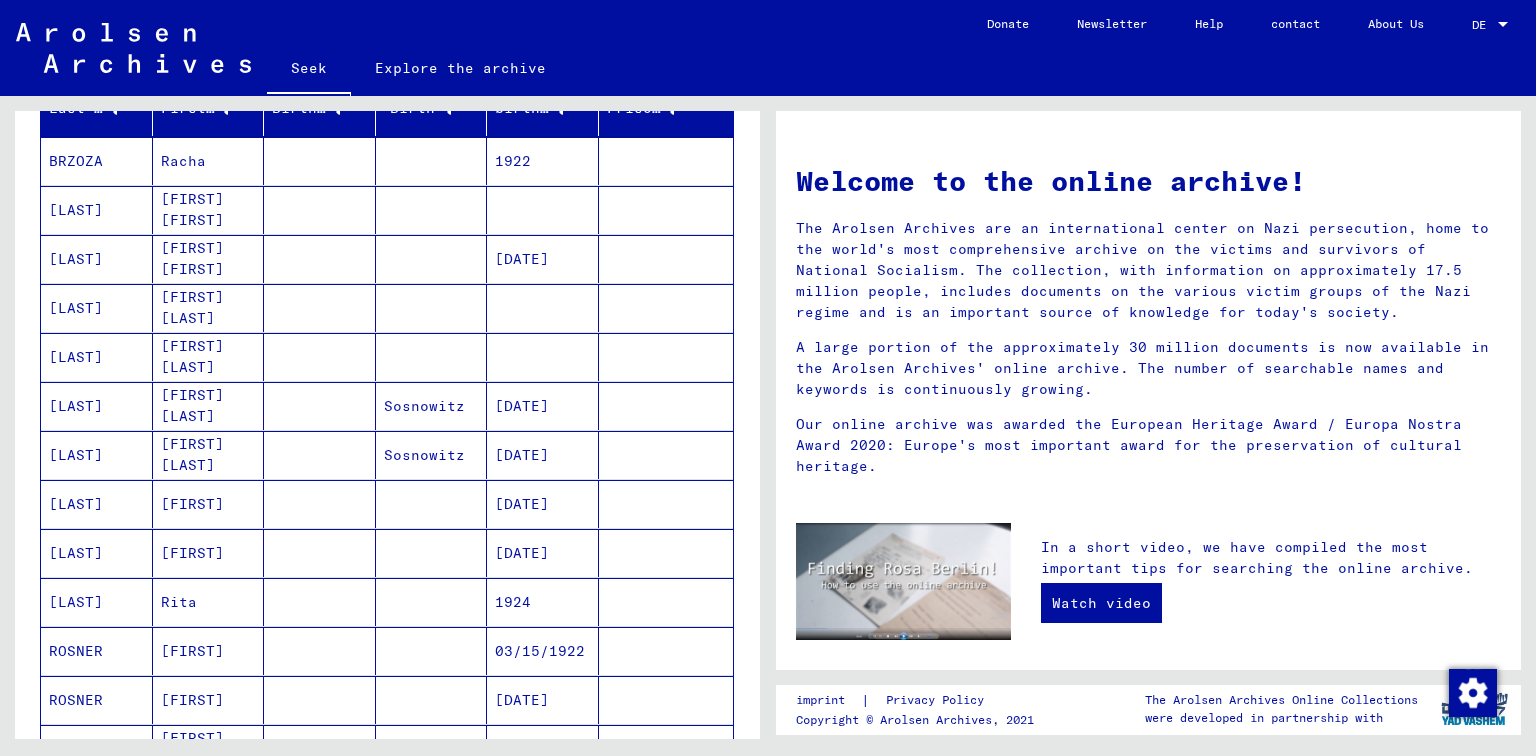 click on "[LAST]" at bounding box center (76, 455) 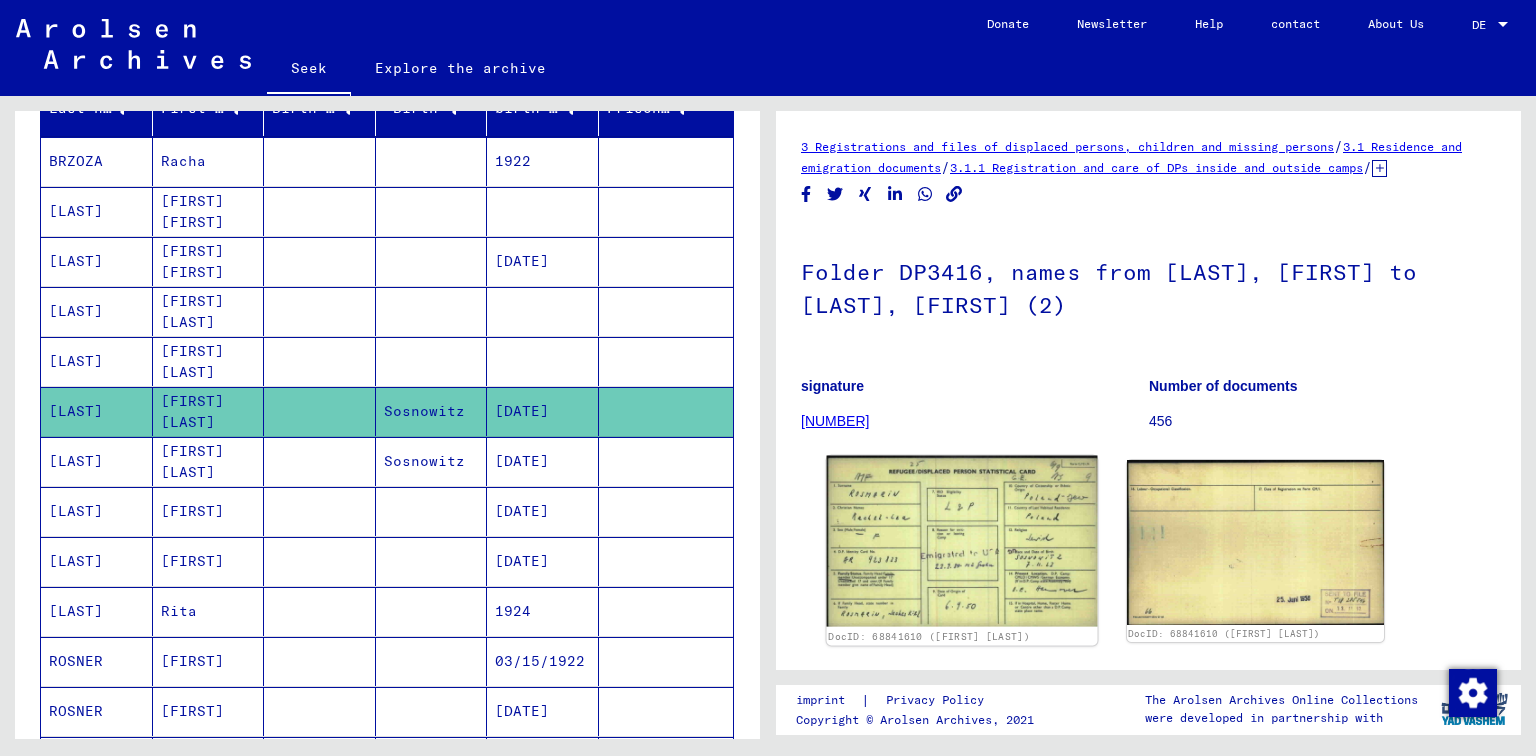 scroll, scrollTop: 0, scrollLeft: 0, axis: both 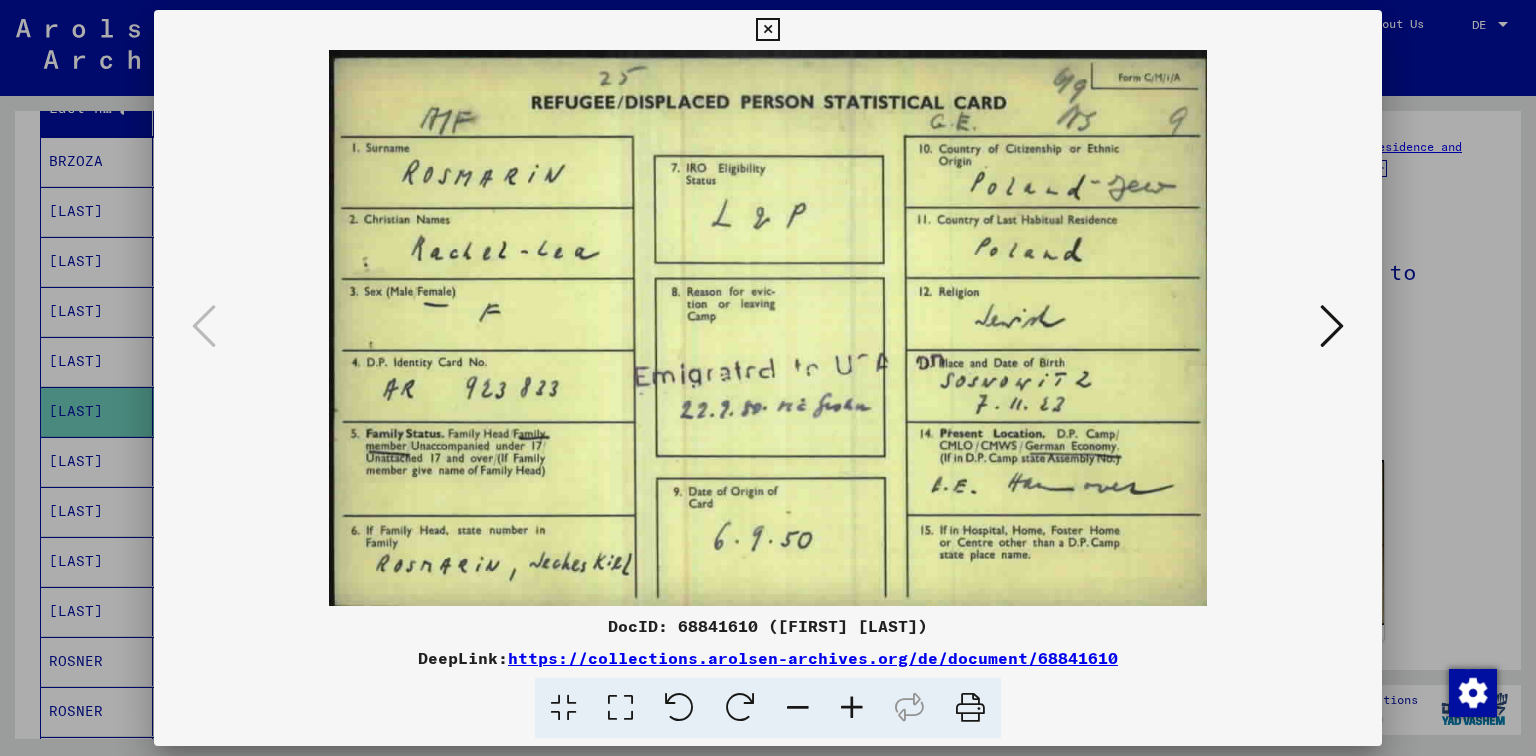click at bounding box center (1332, 327) 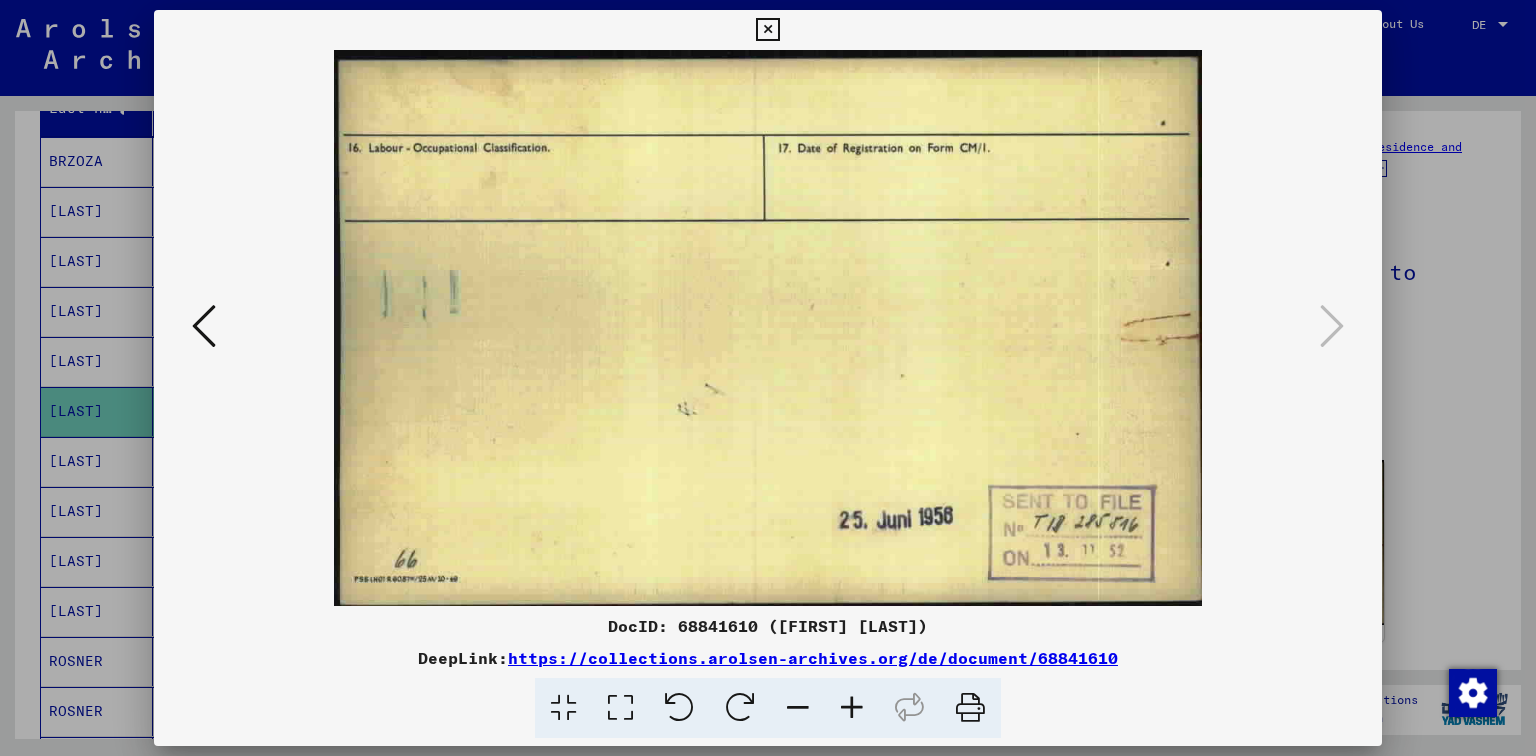 click at bounding box center (767, 30) 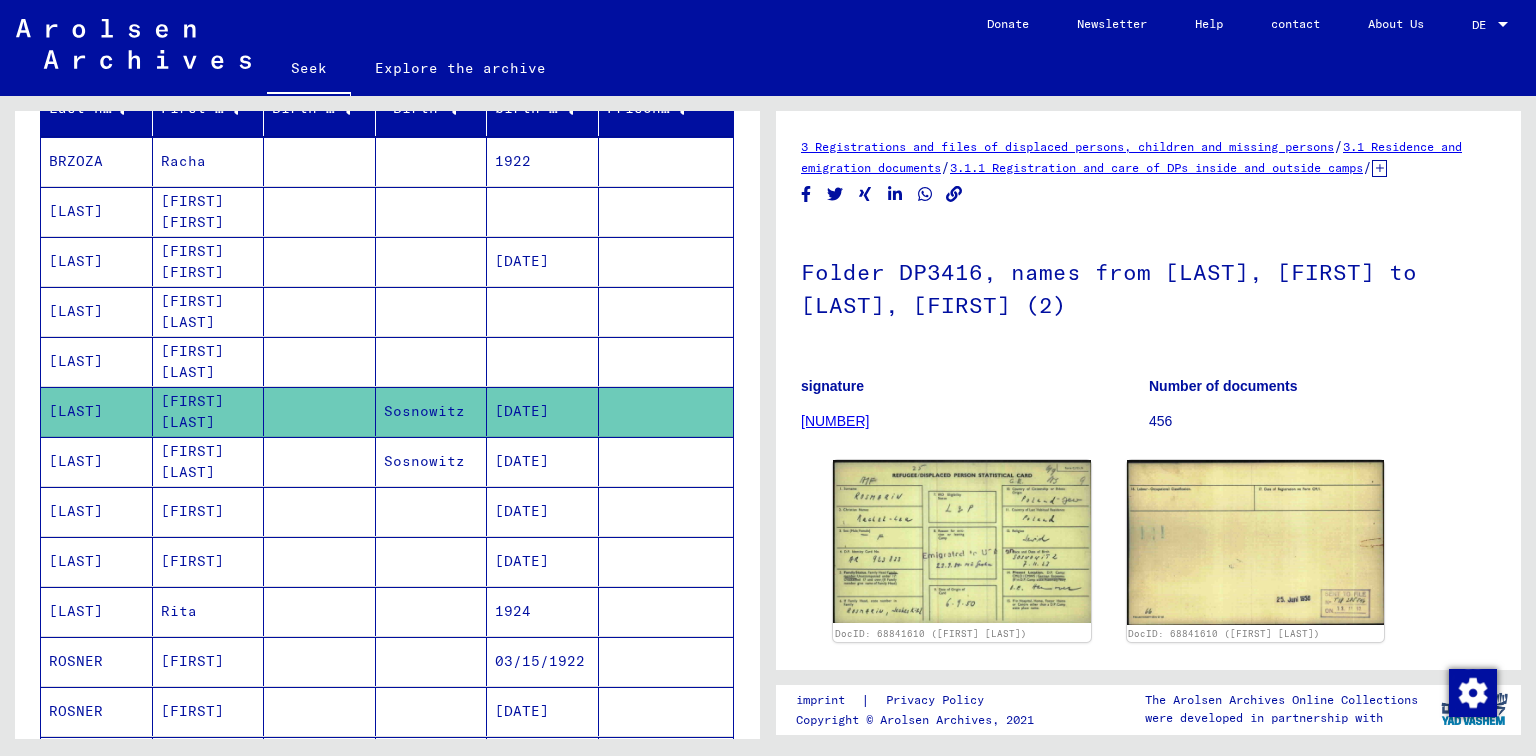 click on "Sosnowitz" 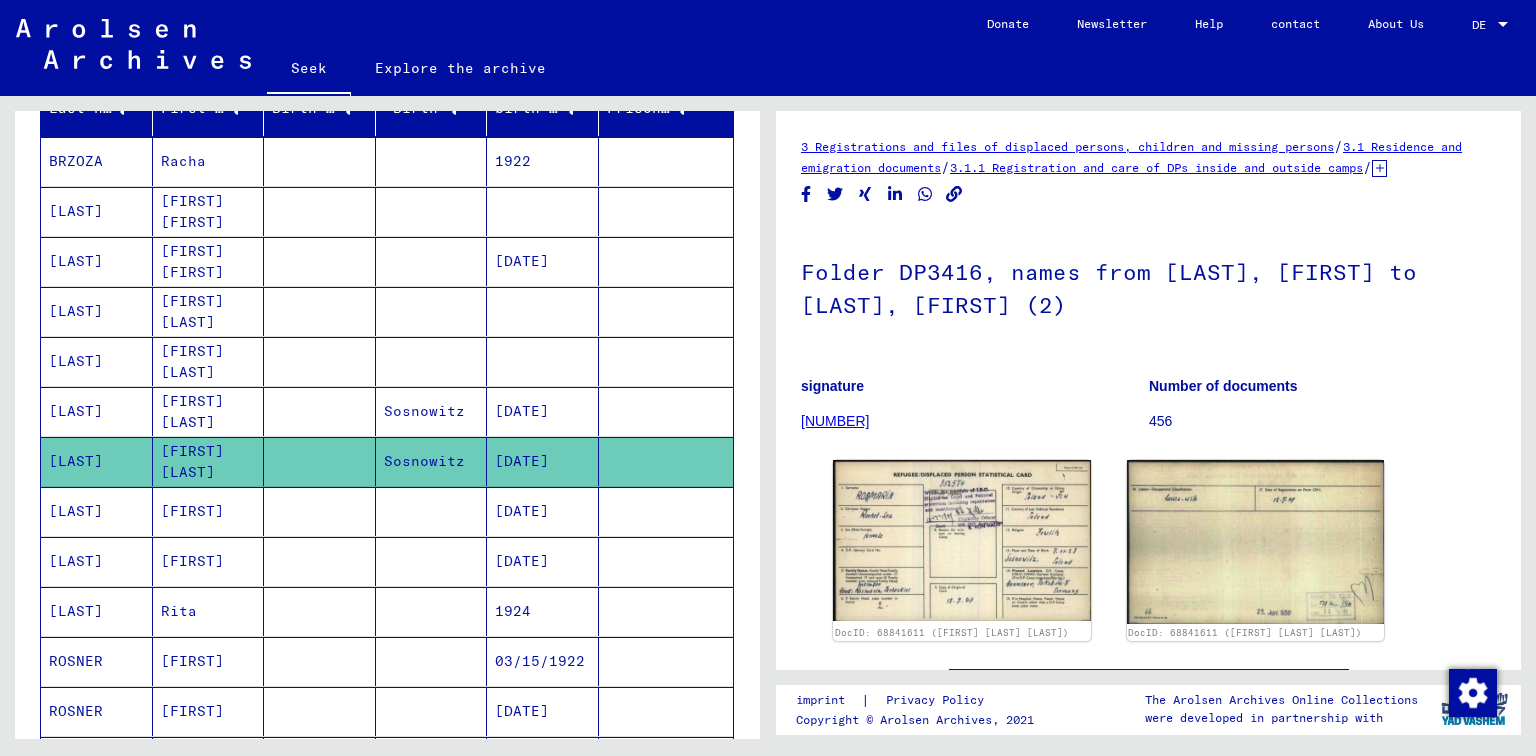 scroll, scrollTop: 0, scrollLeft: 0, axis: both 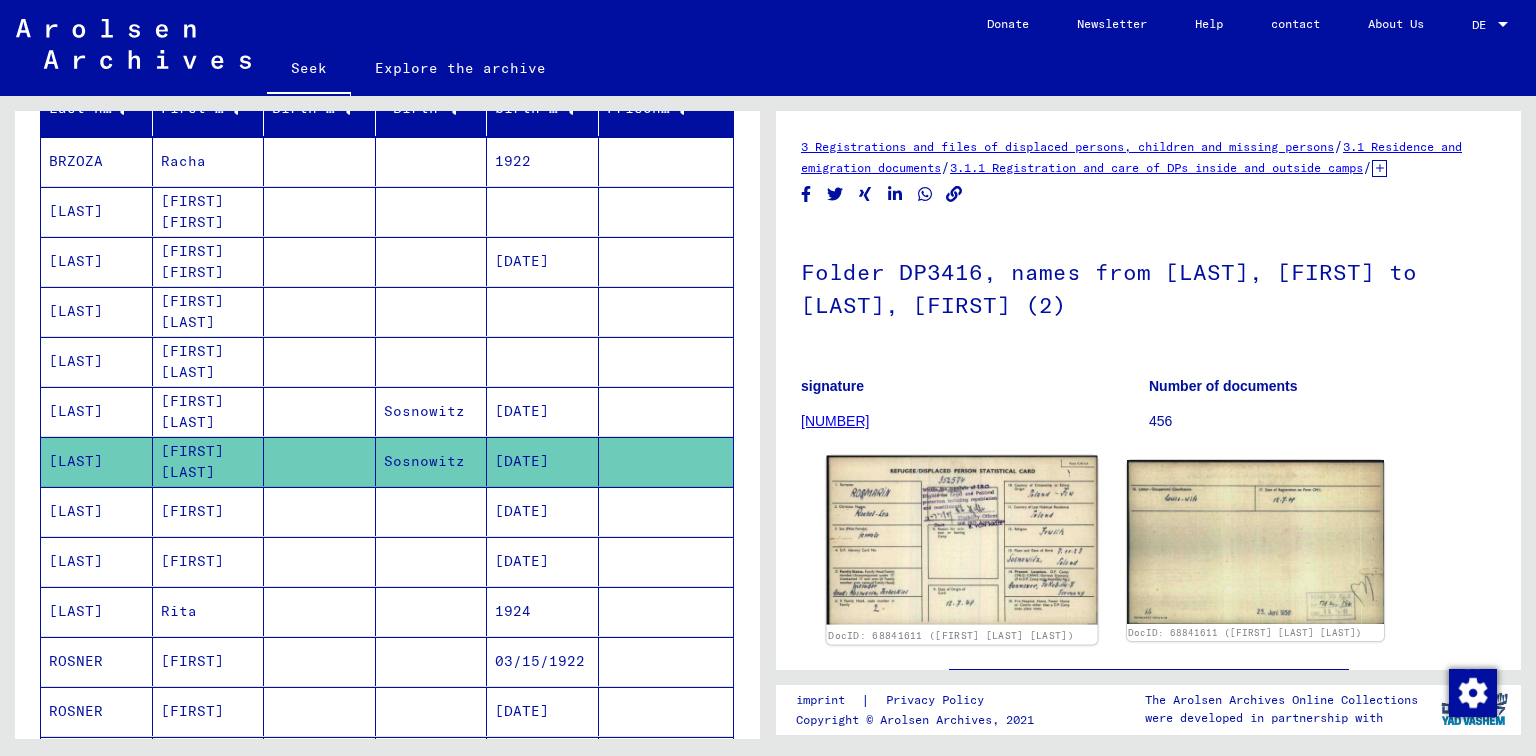 click 